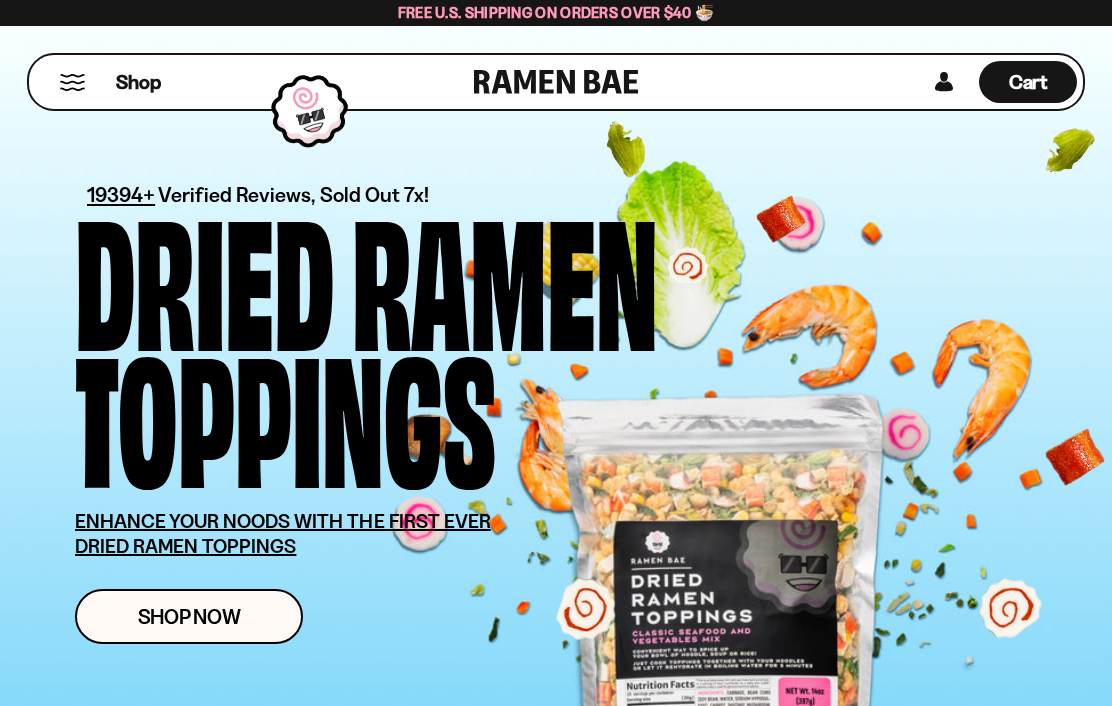 scroll, scrollTop: 0, scrollLeft: 0, axis: both 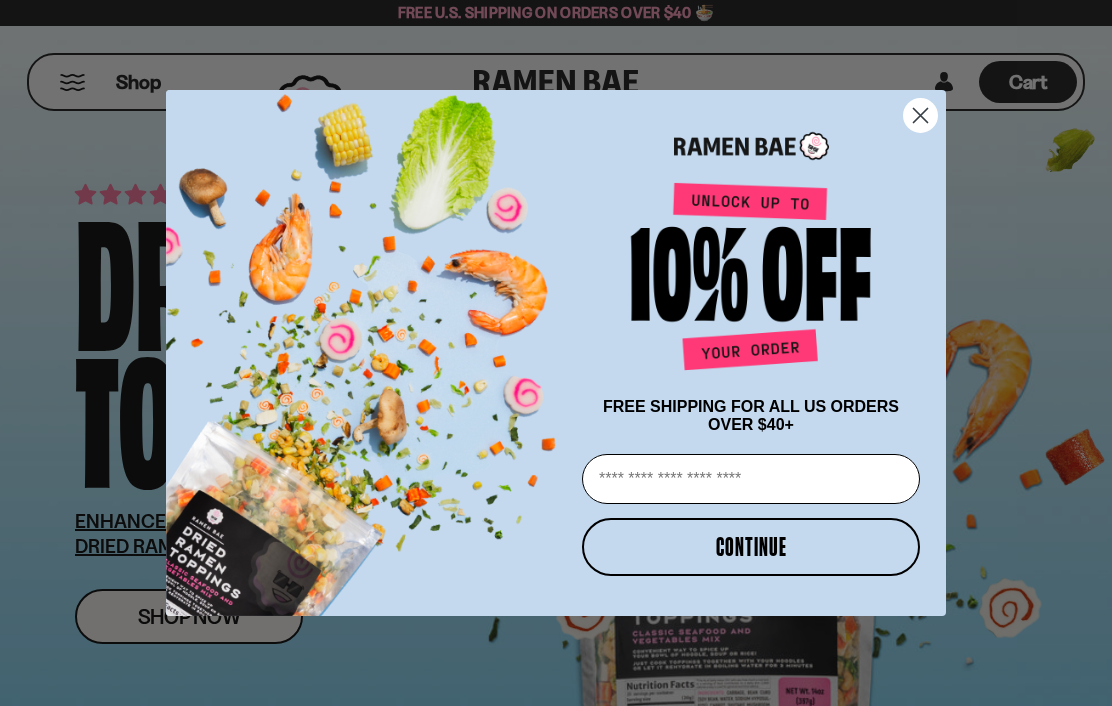 click 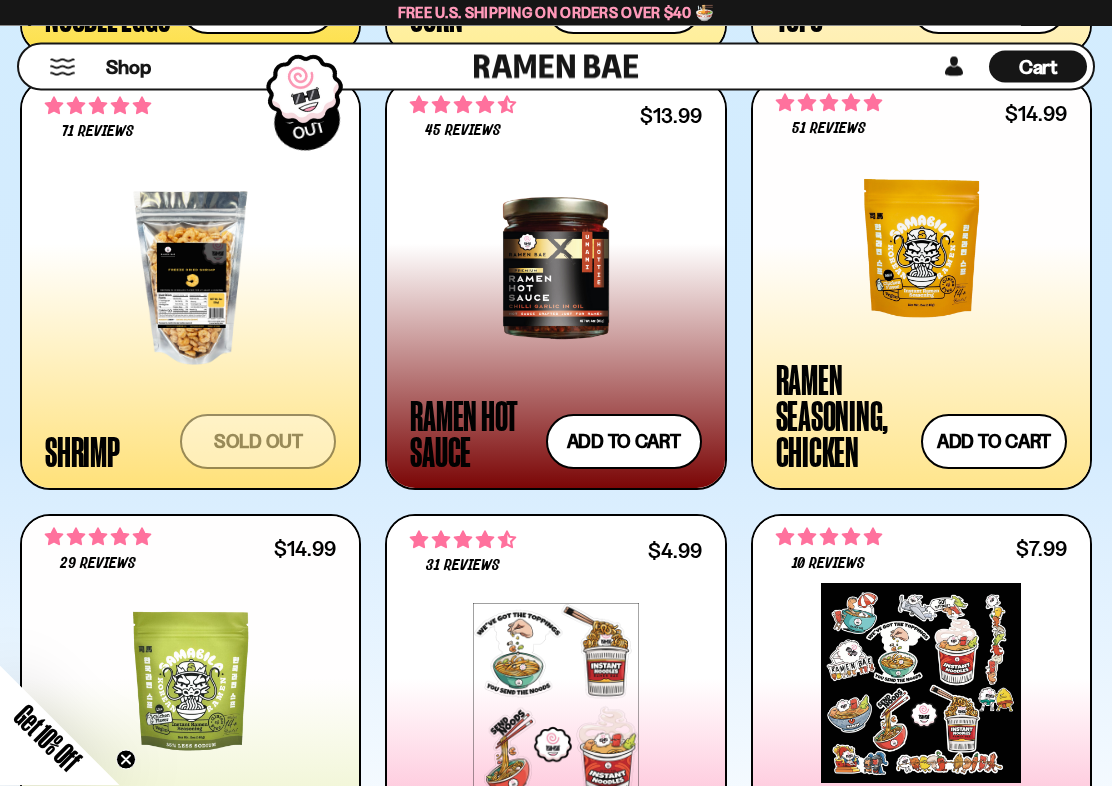 scroll, scrollTop: 3178, scrollLeft: 0, axis: vertical 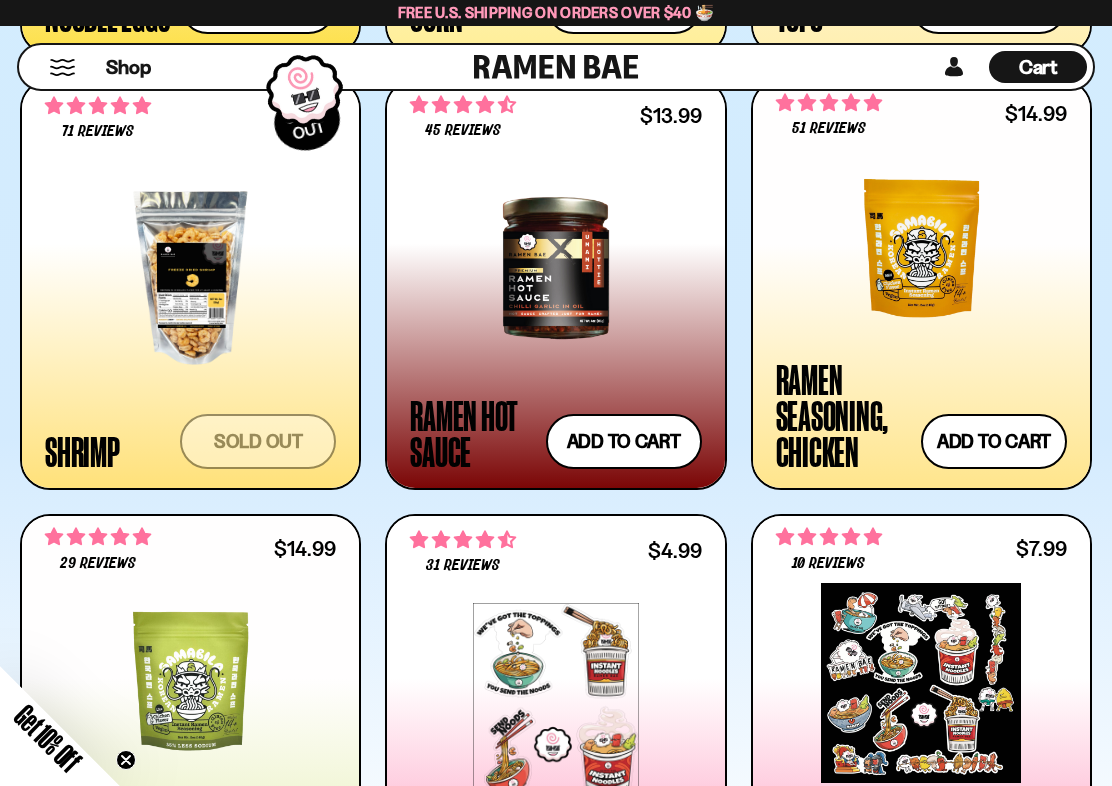 click at bounding box center [921, 248] 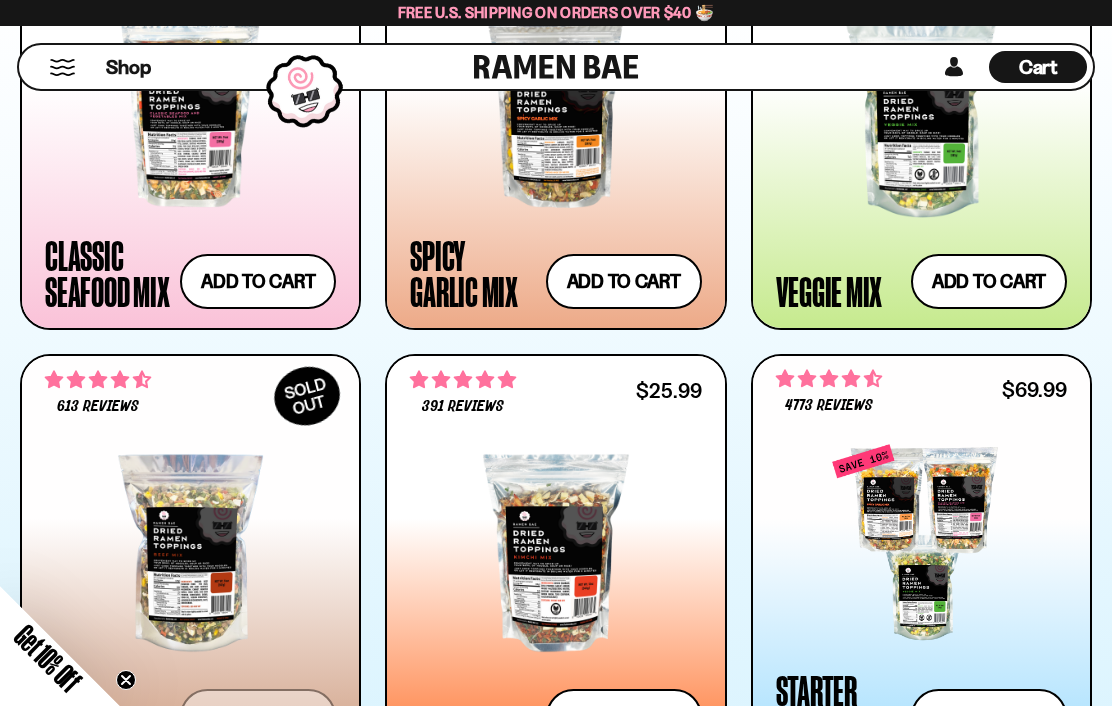 scroll, scrollTop: 1162, scrollLeft: 0, axis: vertical 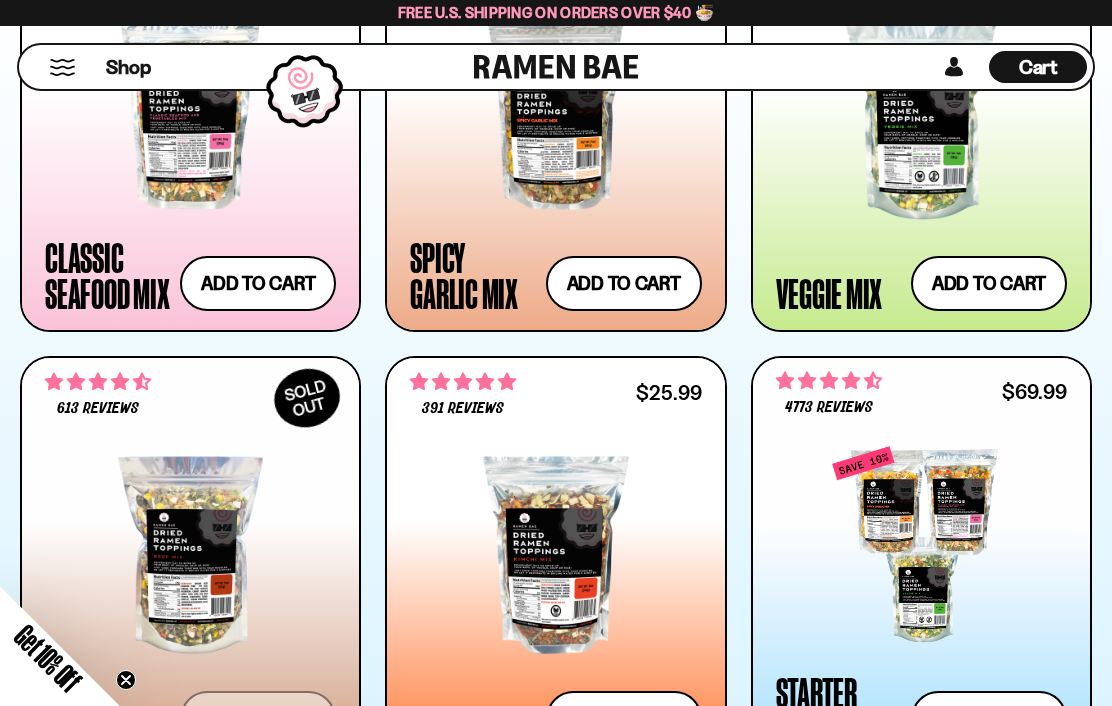 click at bounding box center (921, 120) 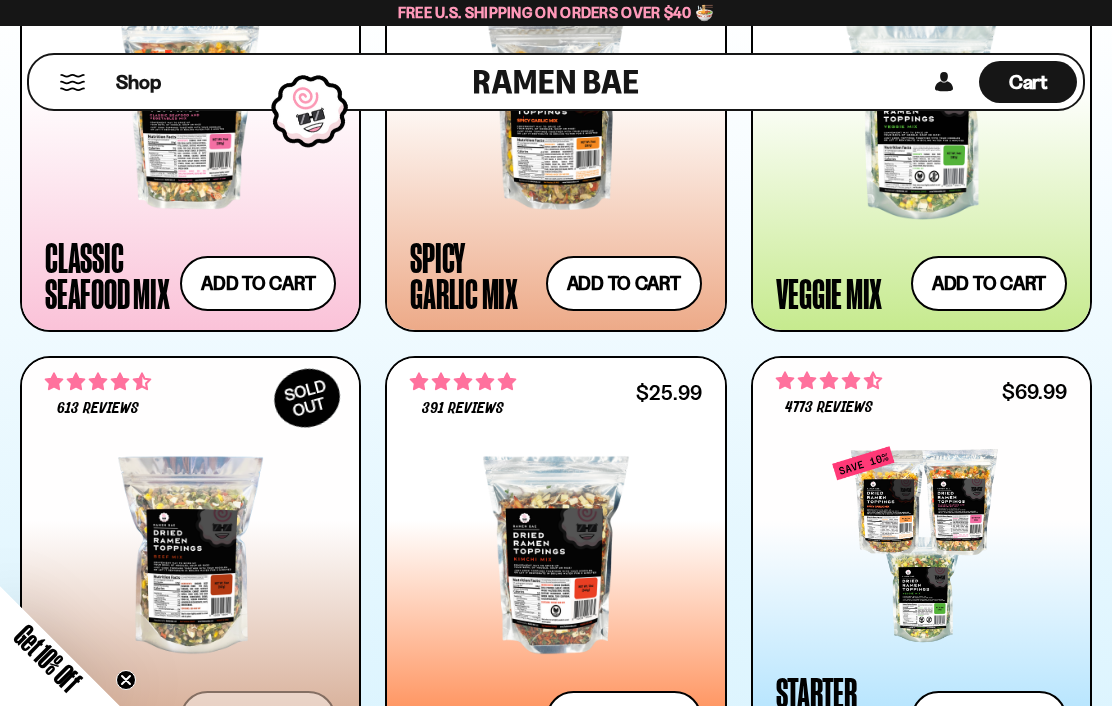 scroll, scrollTop: 1162, scrollLeft: 0, axis: vertical 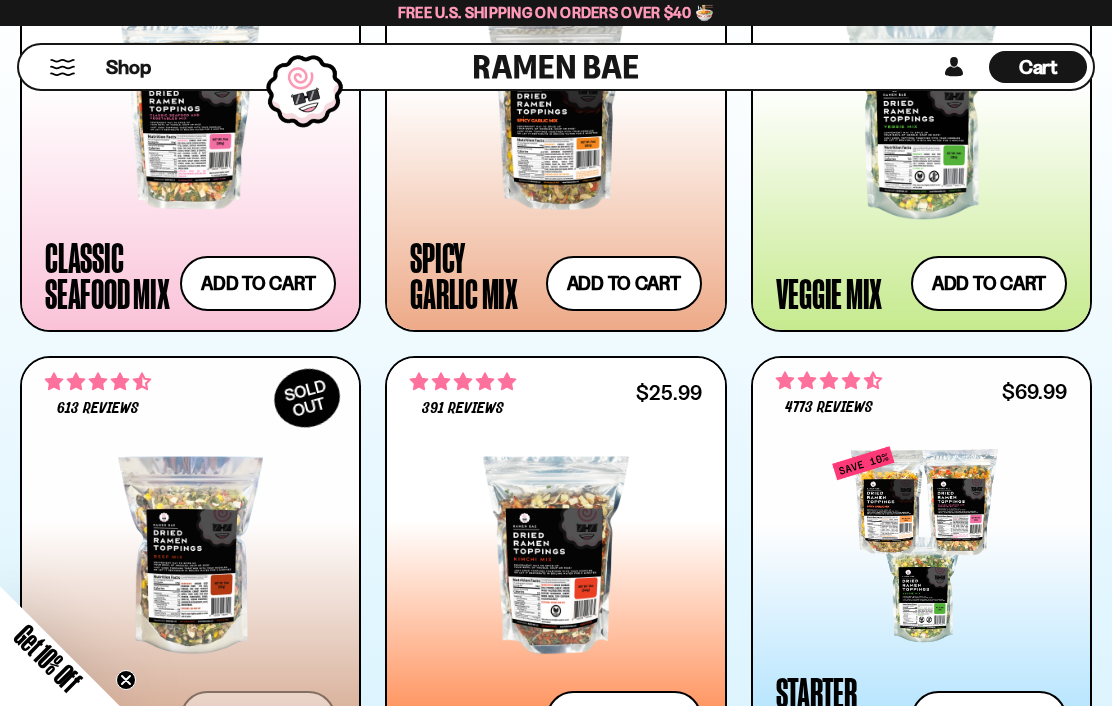 click on "Spicy Garlic Mix" at bounding box center (472, 275) 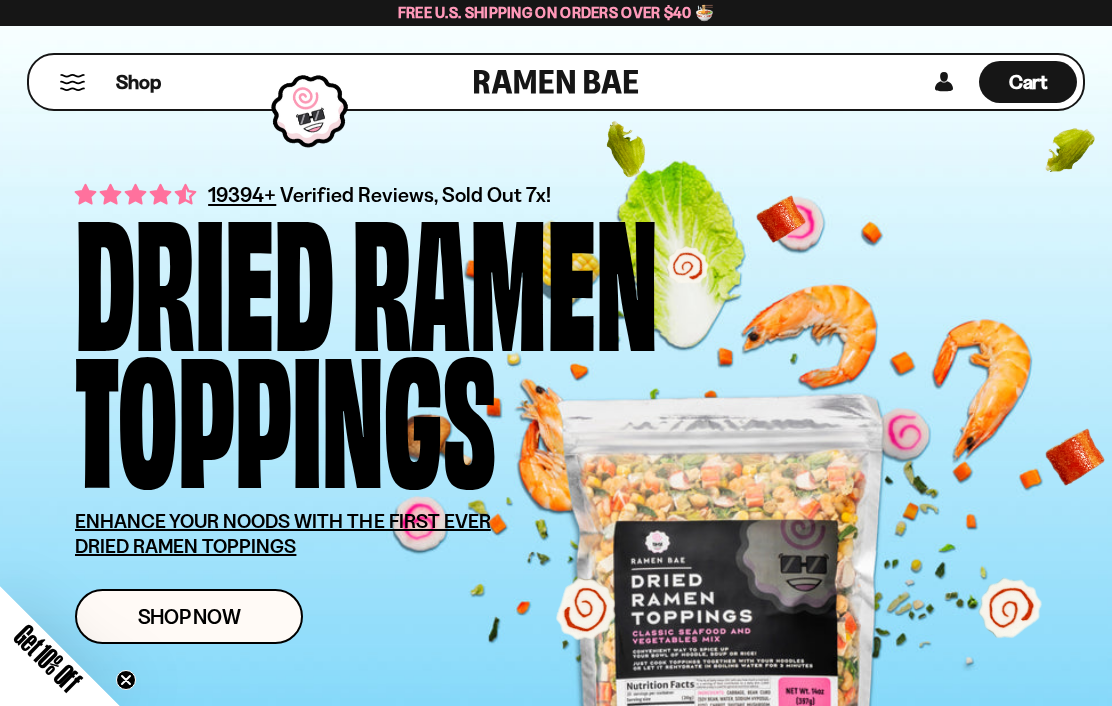 scroll, scrollTop: 1162, scrollLeft: 0, axis: vertical 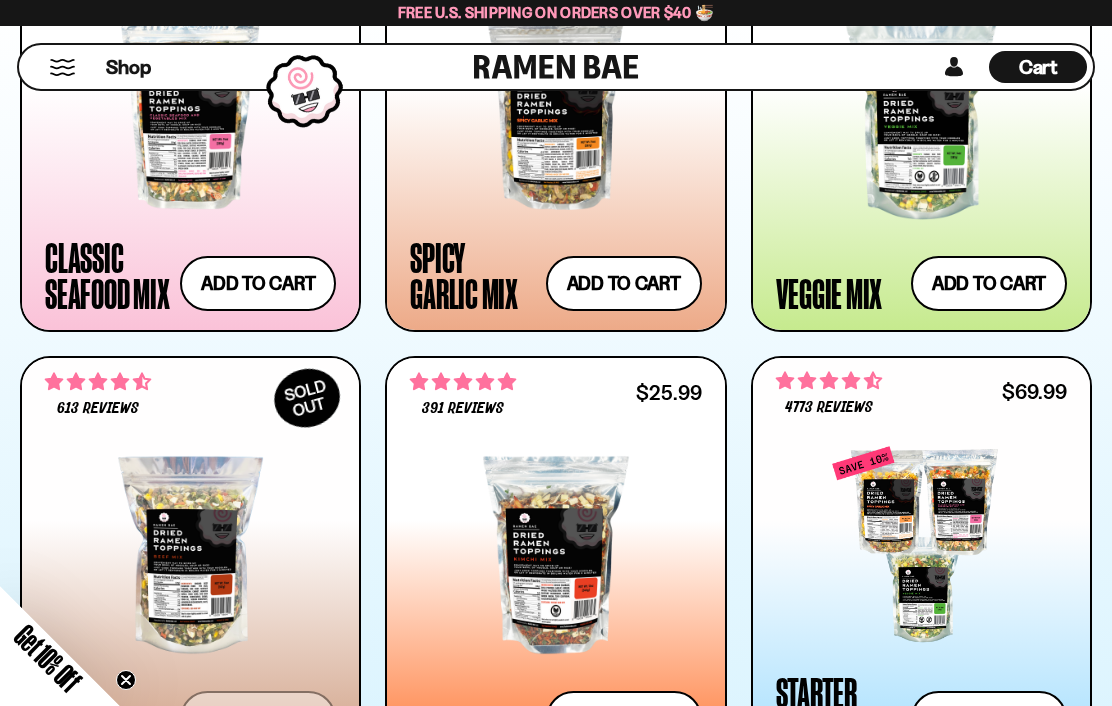 click at bounding box center [555, 110] 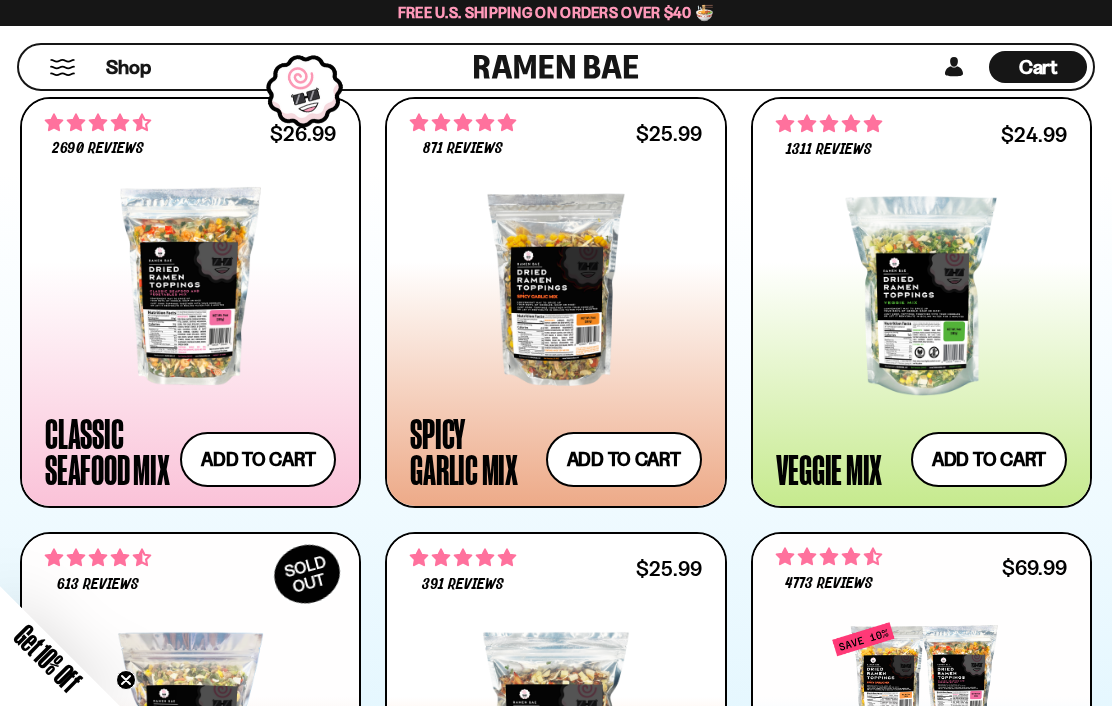scroll, scrollTop: 980, scrollLeft: 0, axis: vertical 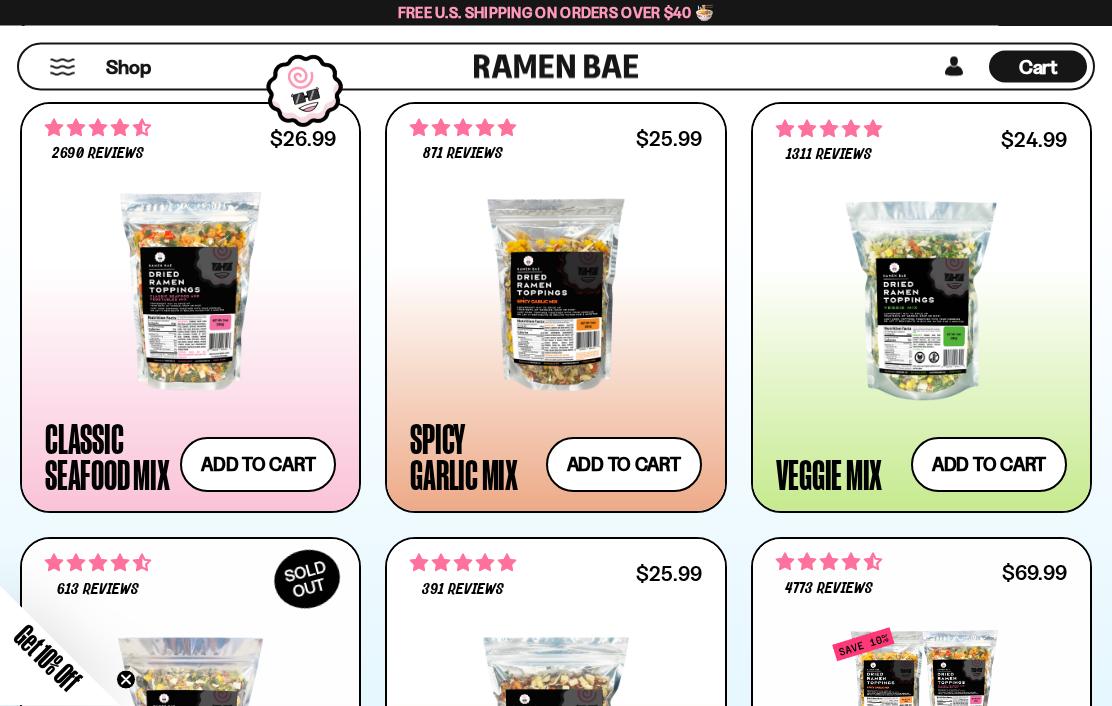 click at bounding box center [921, 302] 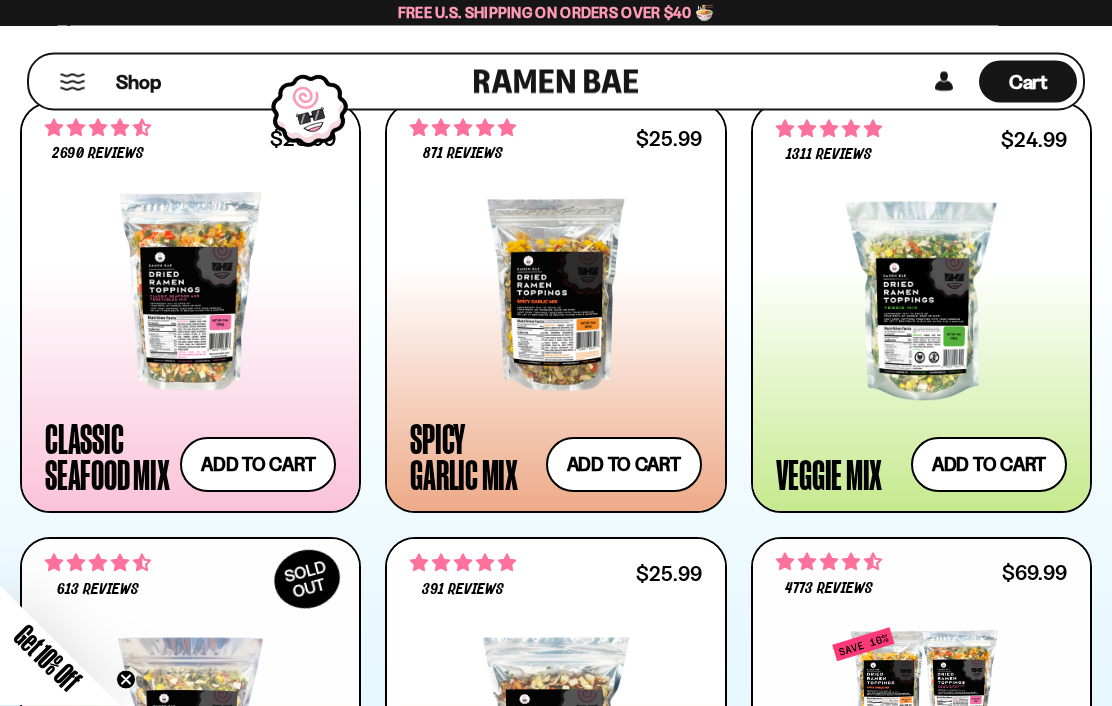 scroll, scrollTop: 981, scrollLeft: 0, axis: vertical 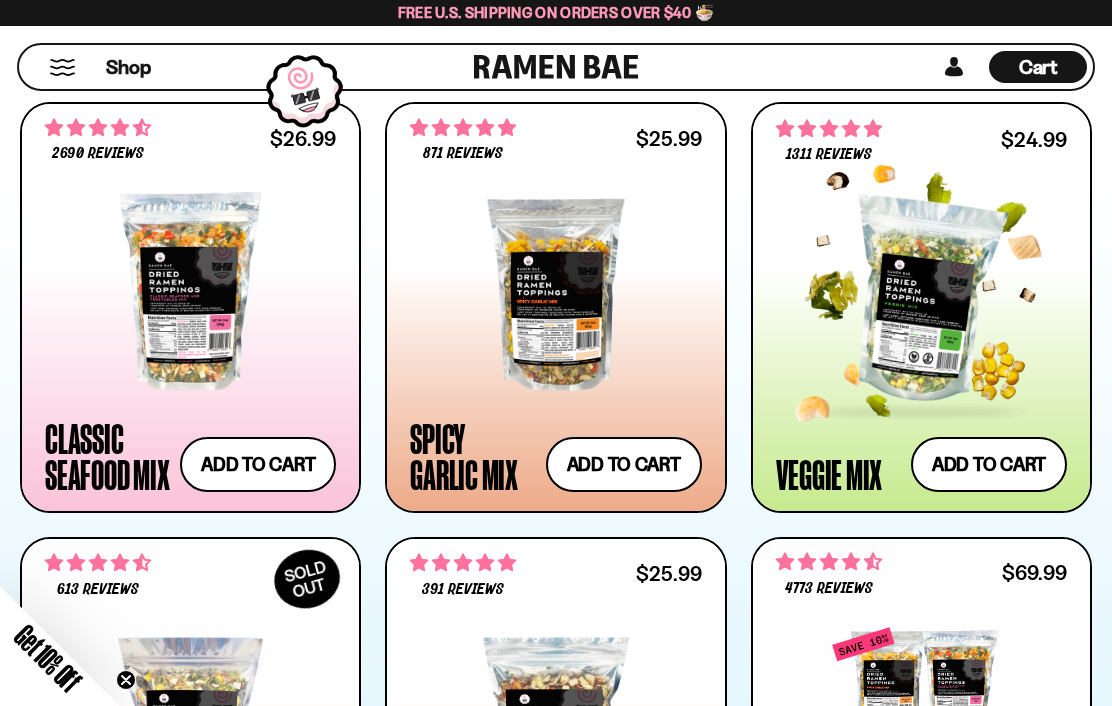 click at bounding box center (853, 128) 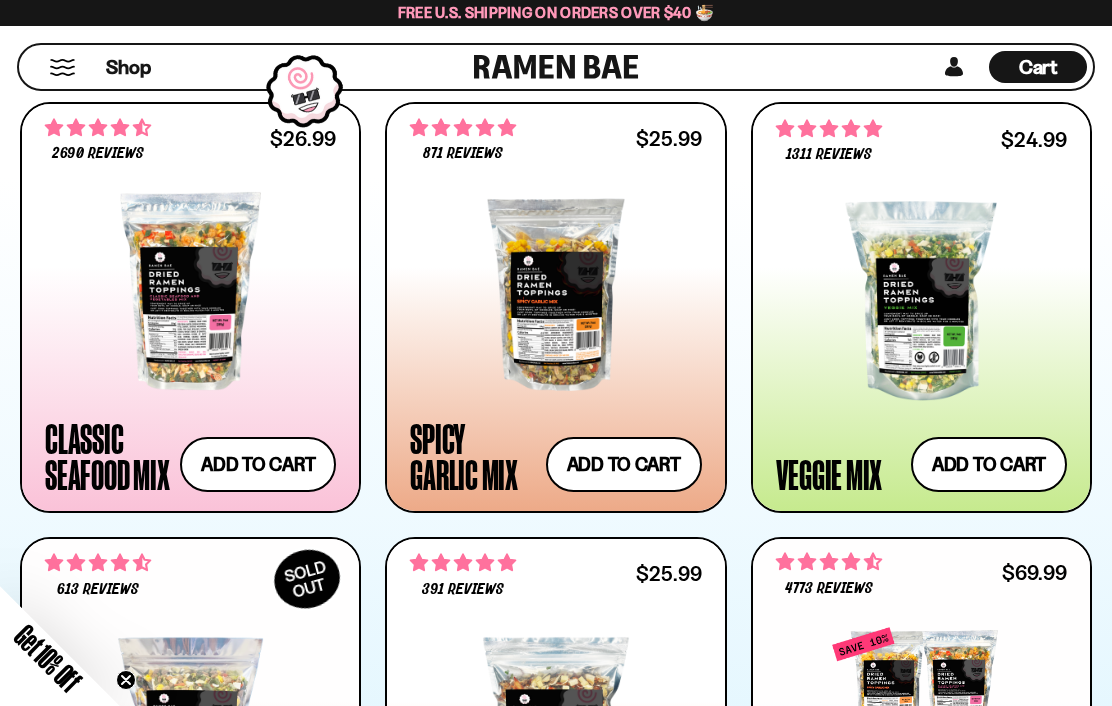 click at bounding box center (921, 301) 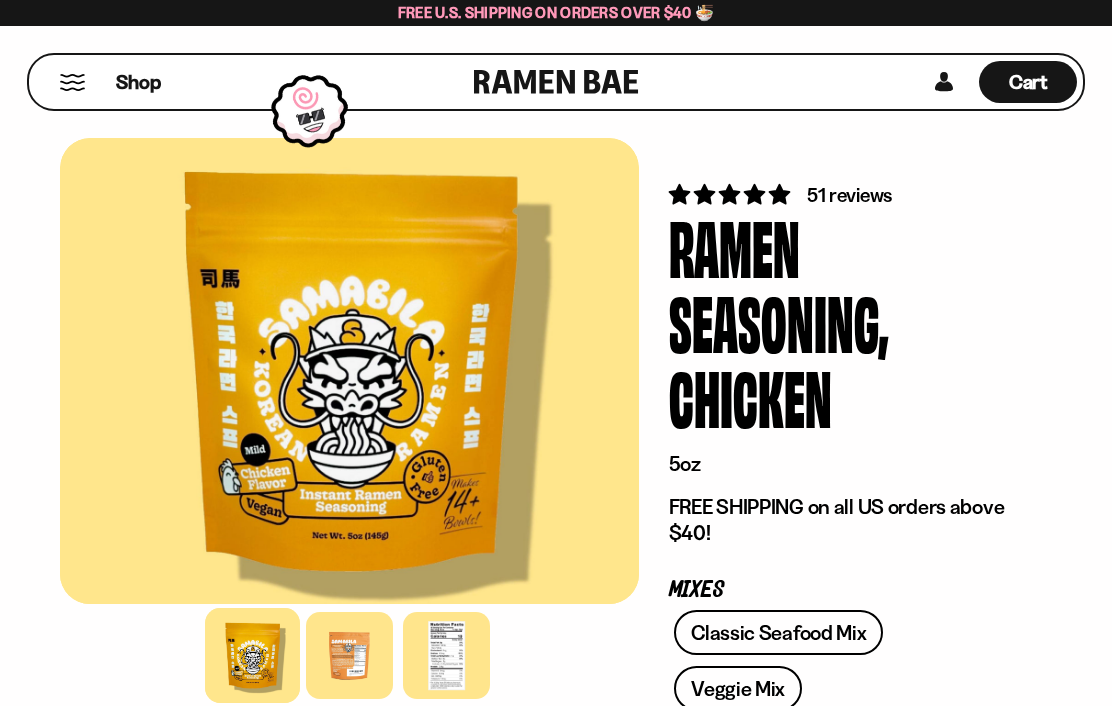 scroll, scrollTop: 0, scrollLeft: 0, axis: both 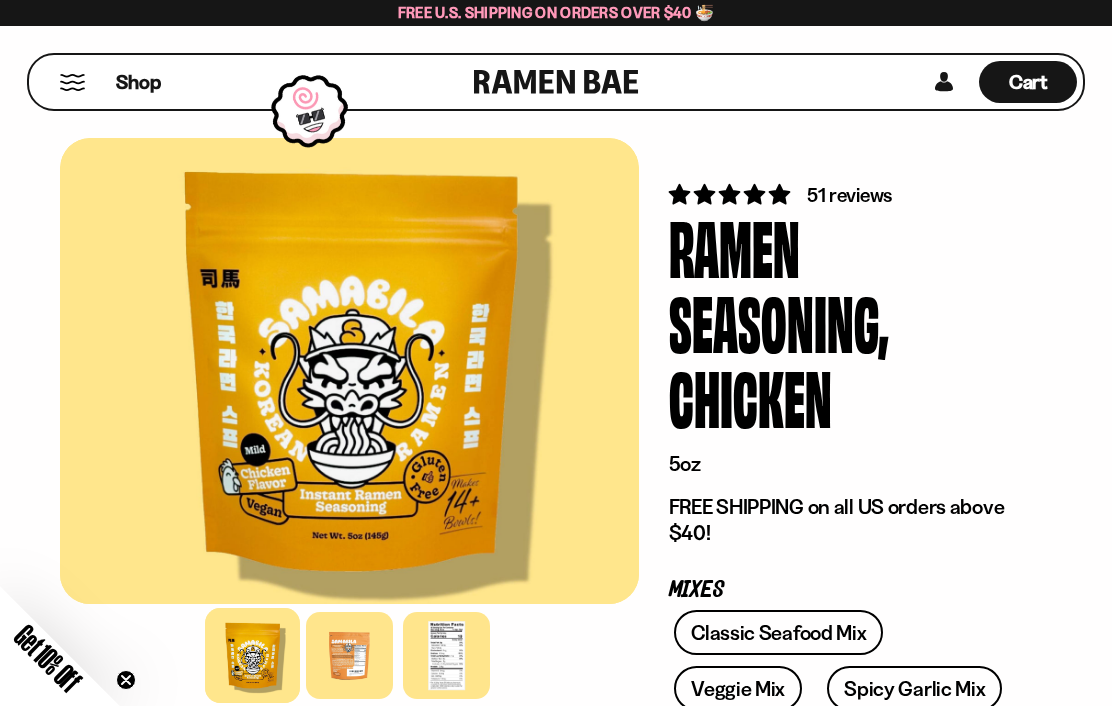 click at bounding box center (446, 655) 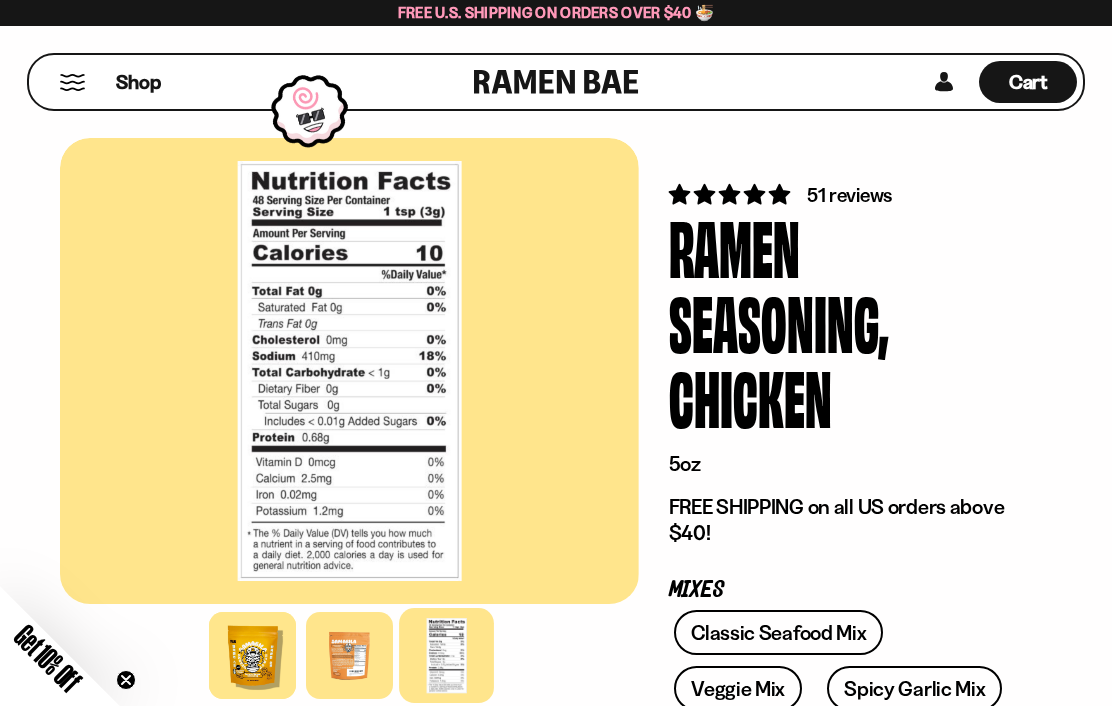 click at bounding box center (349, 655) 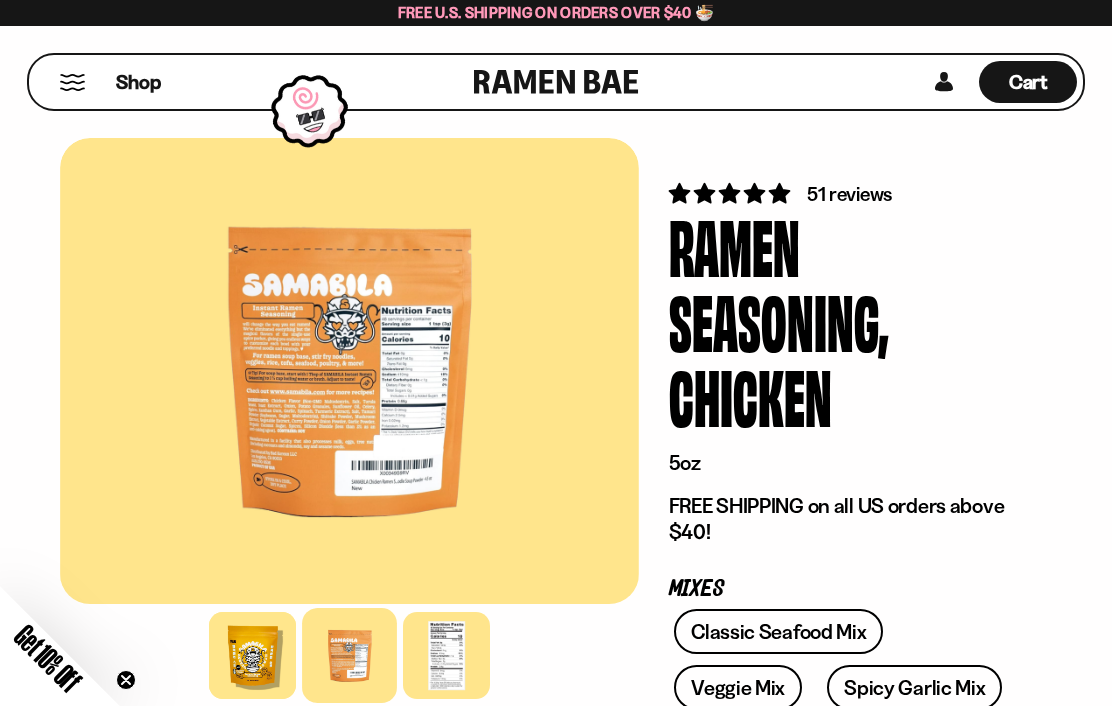 scroll, scrollTop: 0, scrollLeft: 0, axis: both 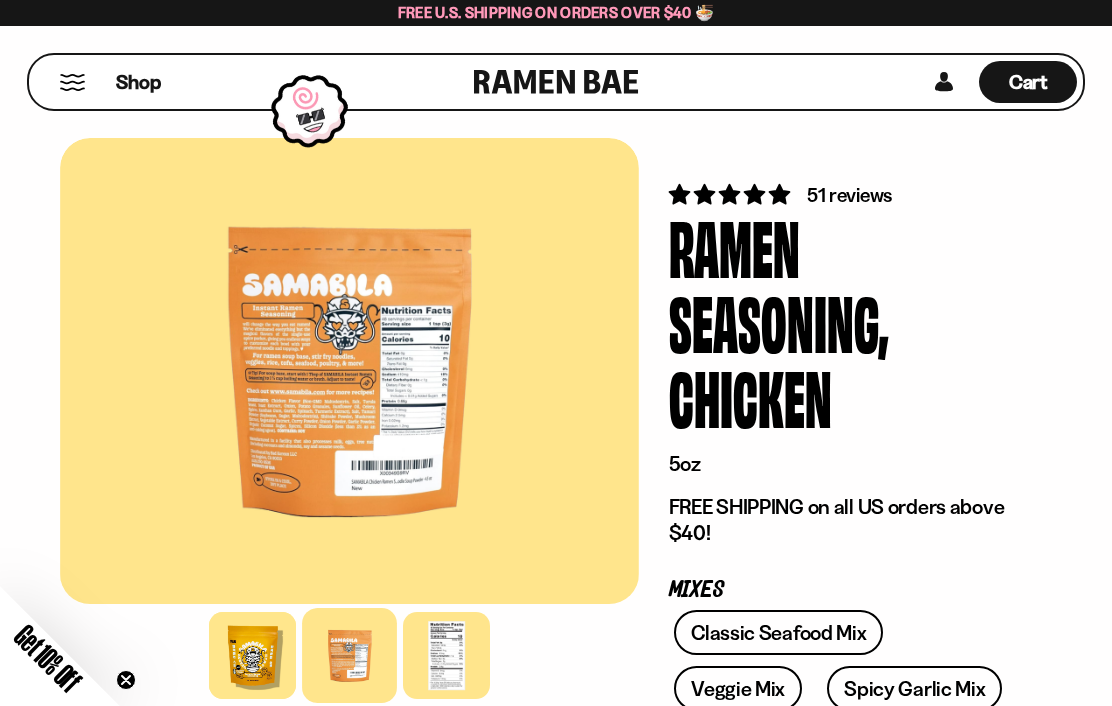 click at bounding box center [349, 371] 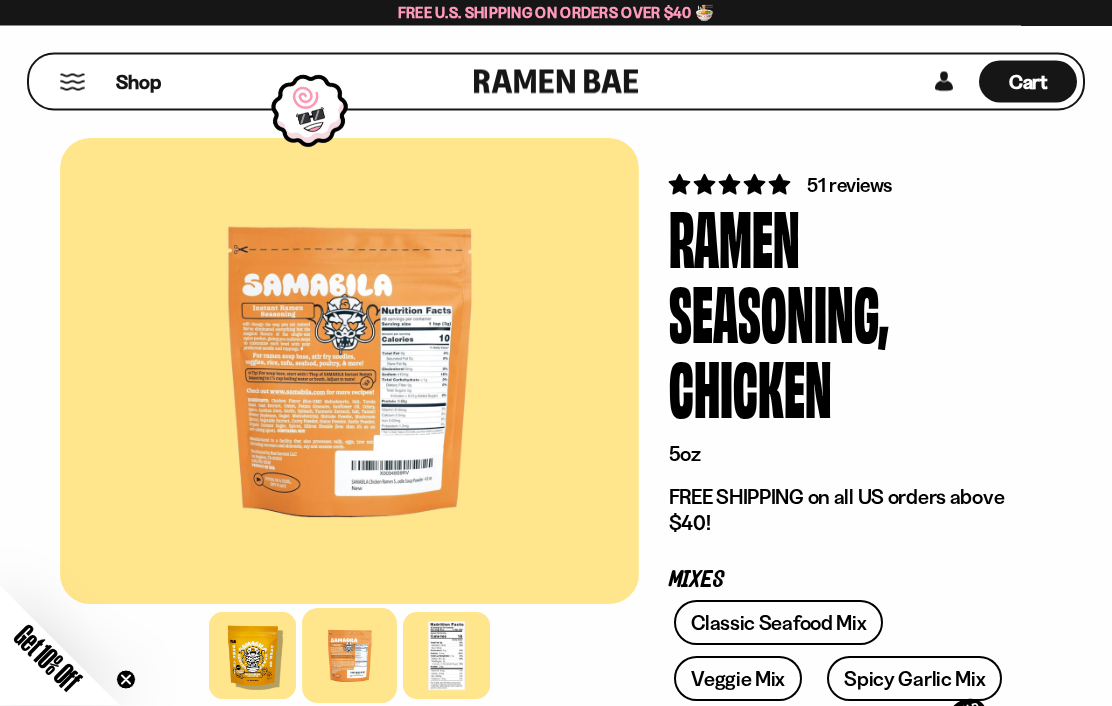 scroll, scrollTop: 0, scrollLeft: 0, axis: both 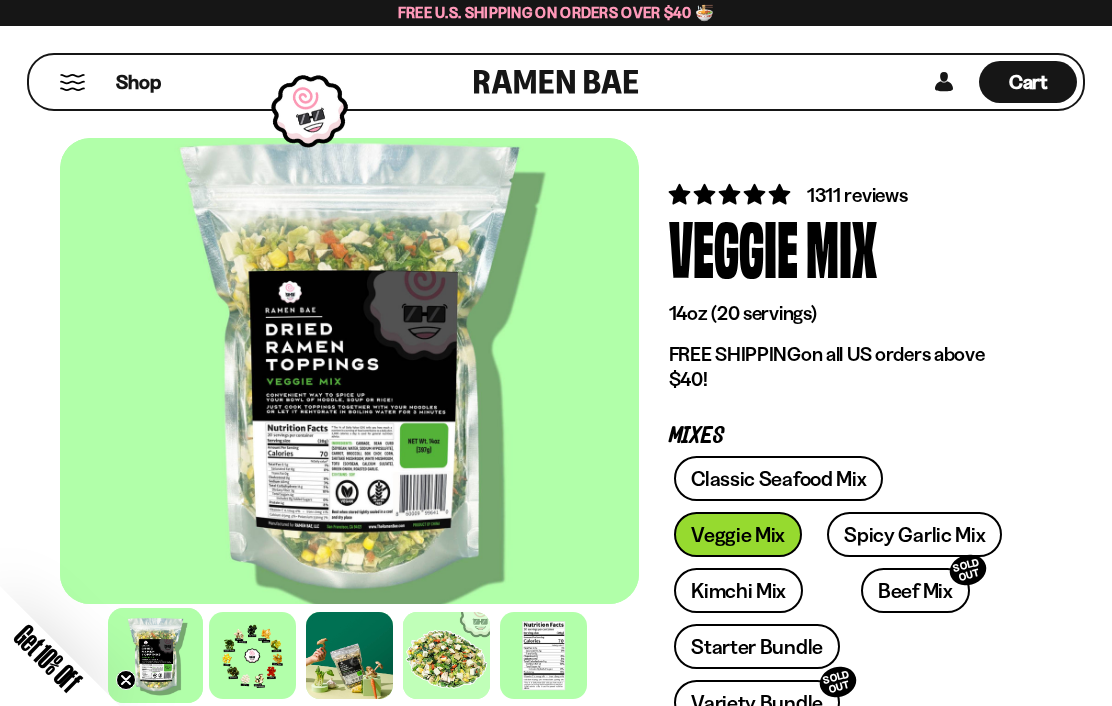 click at bounding box center (543, 655) 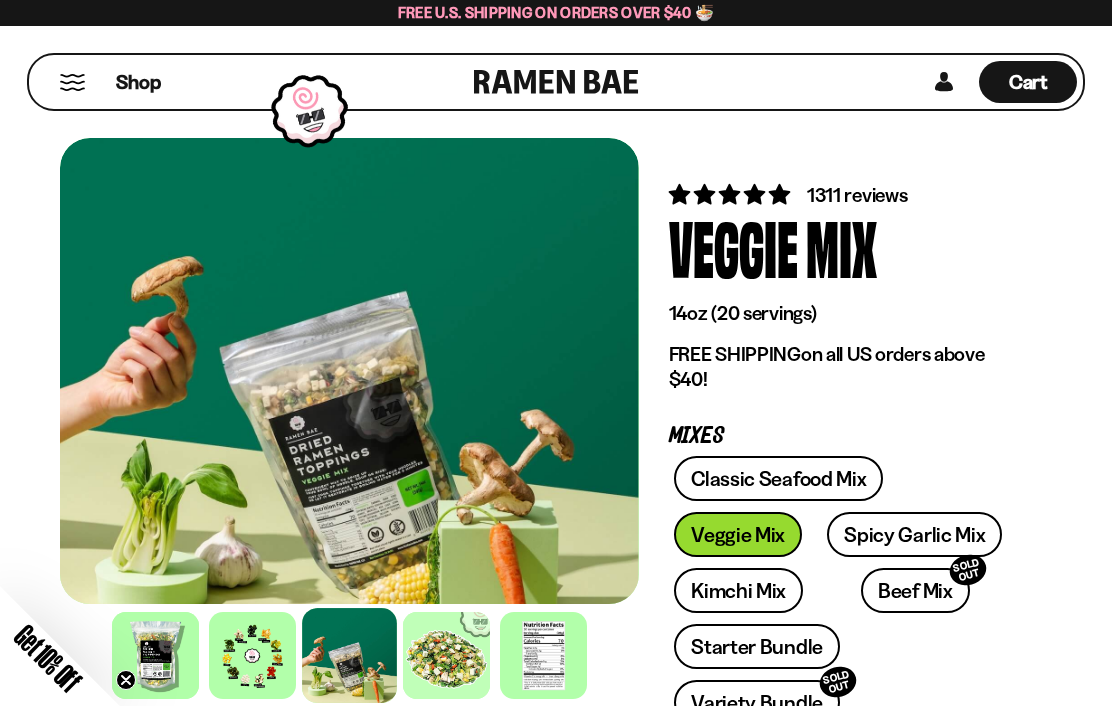 click at bounding box center [349, 371] 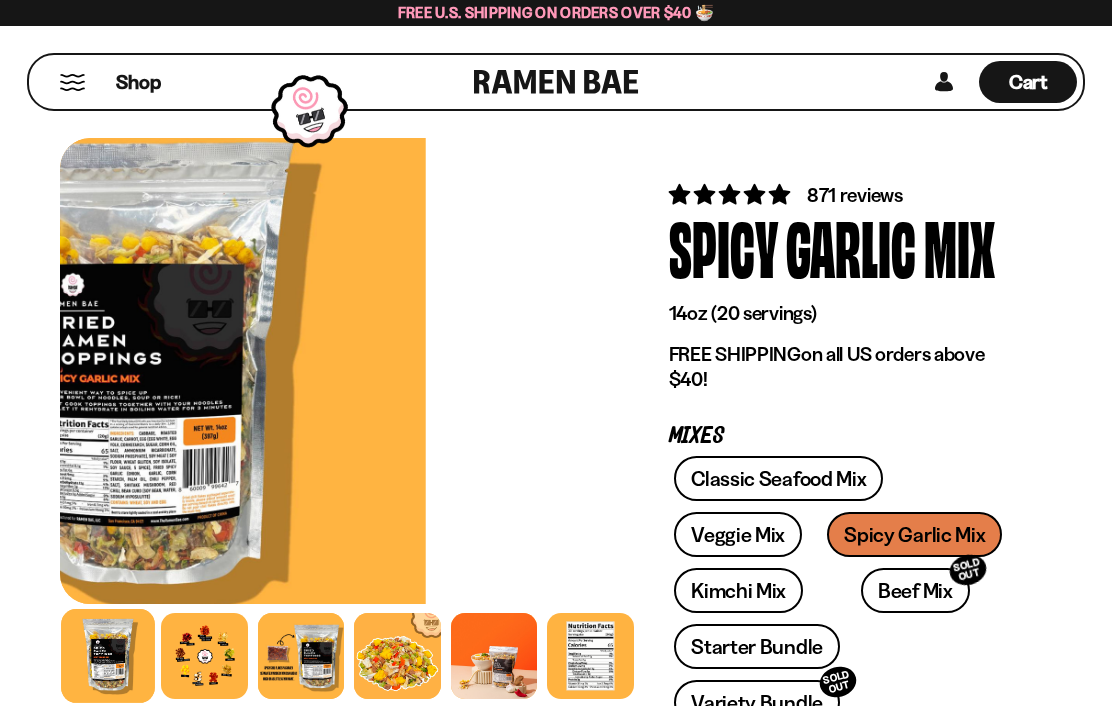 scroll, scrollTop: 0, scrollLeft: 0, axis: both 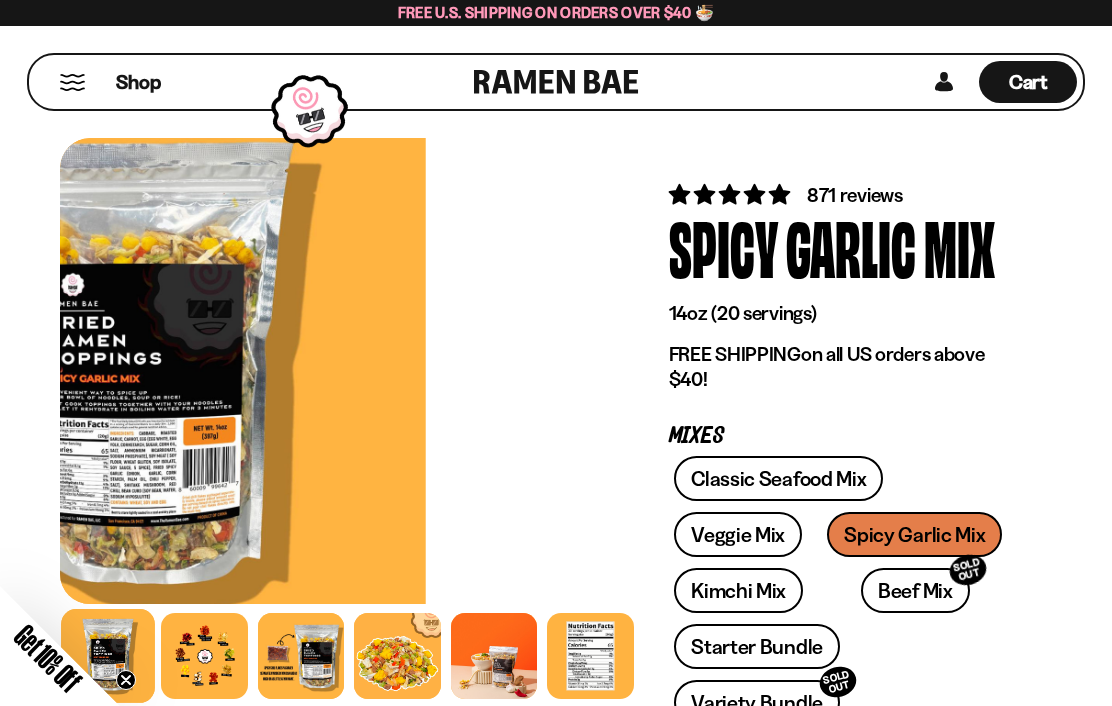 click on "871 reviews" at bounding box center (855, 195) 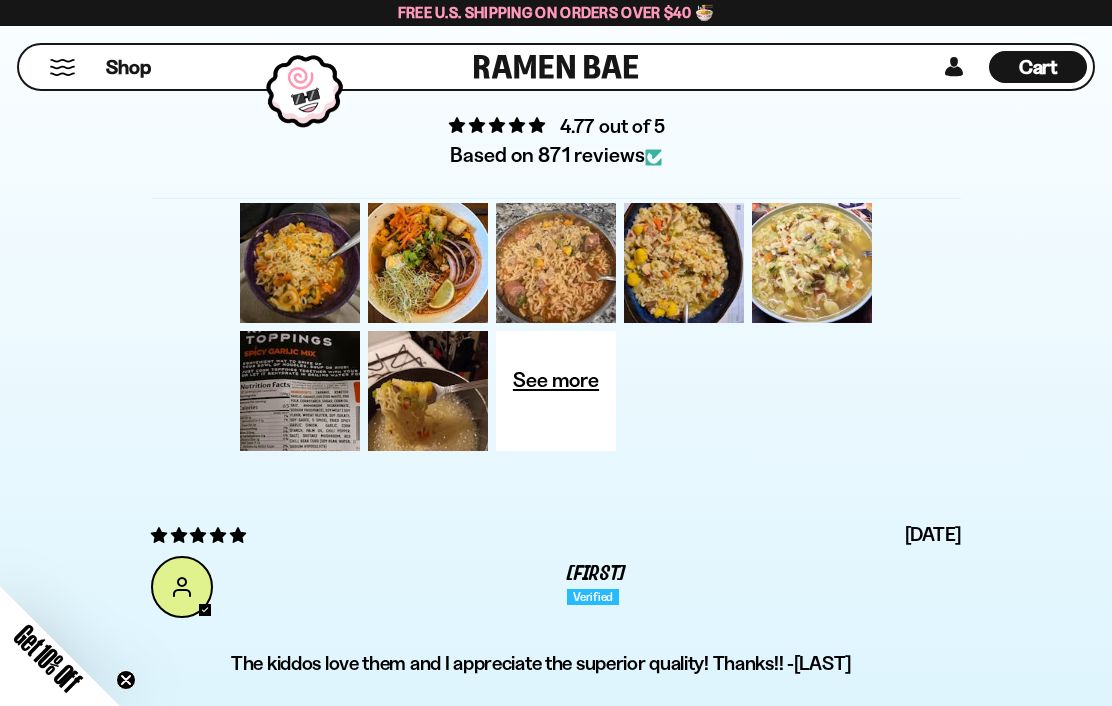 scroll, scrollTop: 7782, scrollLeft: 0, axis: vertical 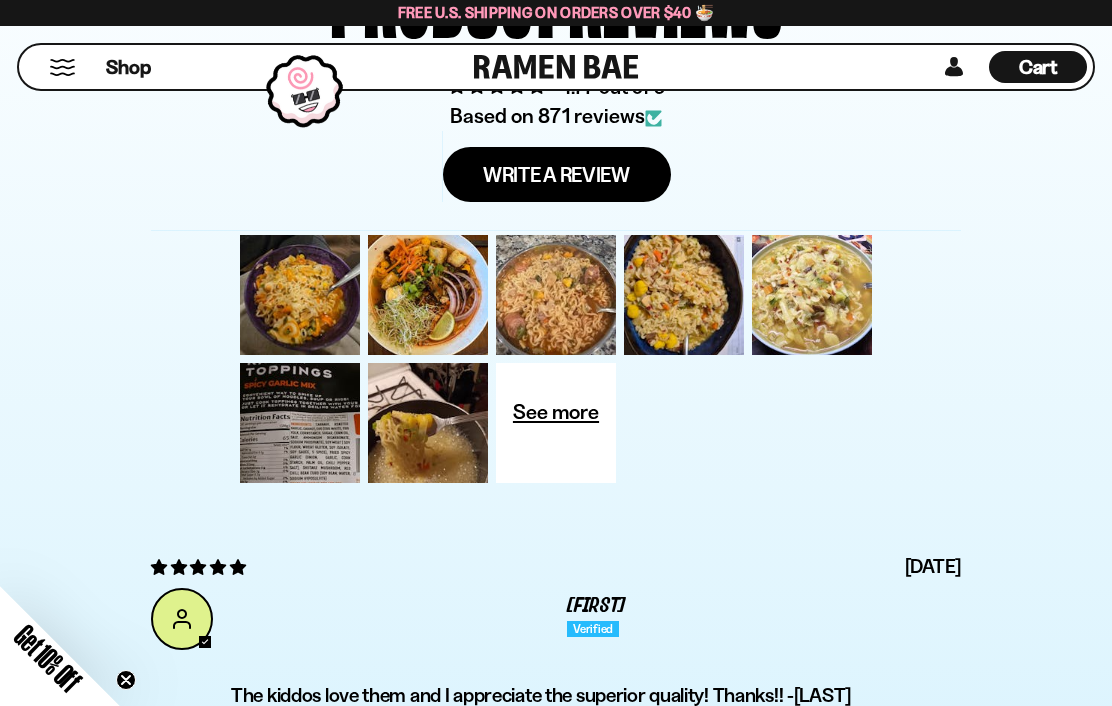 click at bounding box center [300, 295] 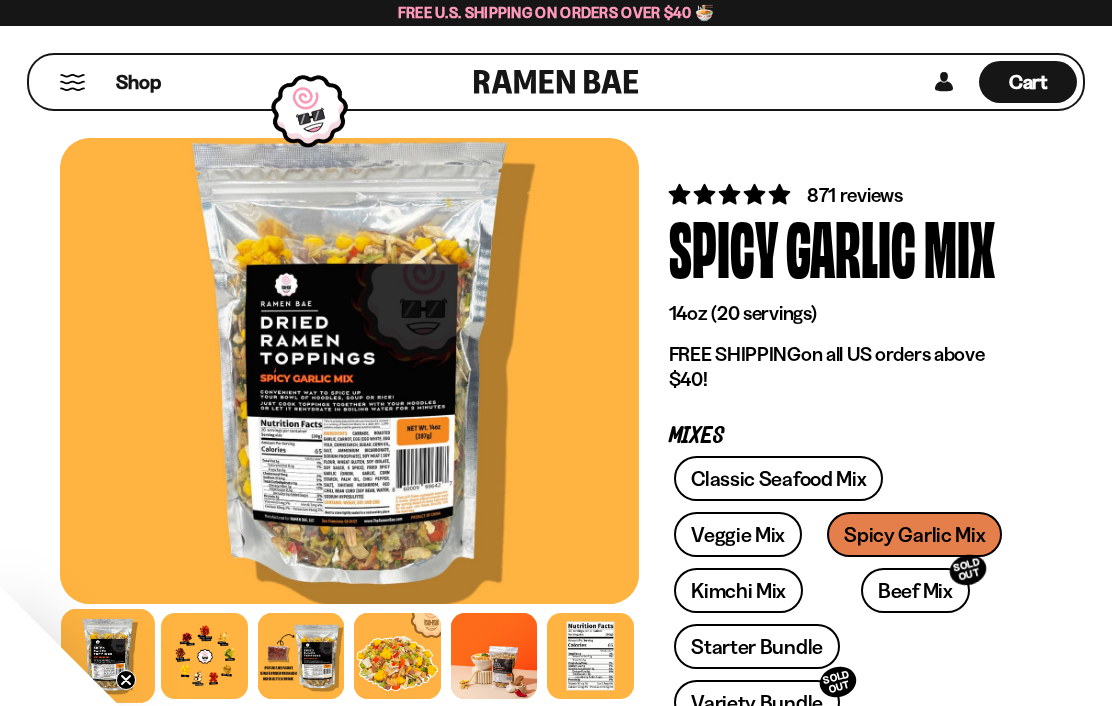 scroll, scrollTop: 0, scrollLeft: 0, axis: both 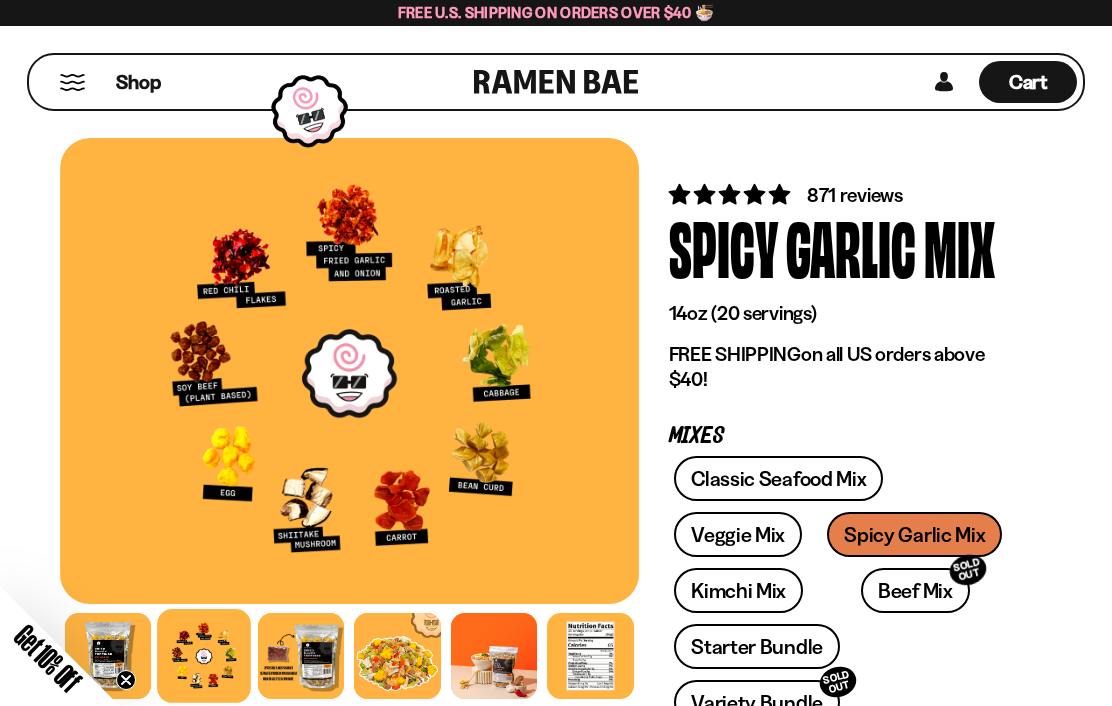 click on "871 reviews" at bounding box center (855, 195) 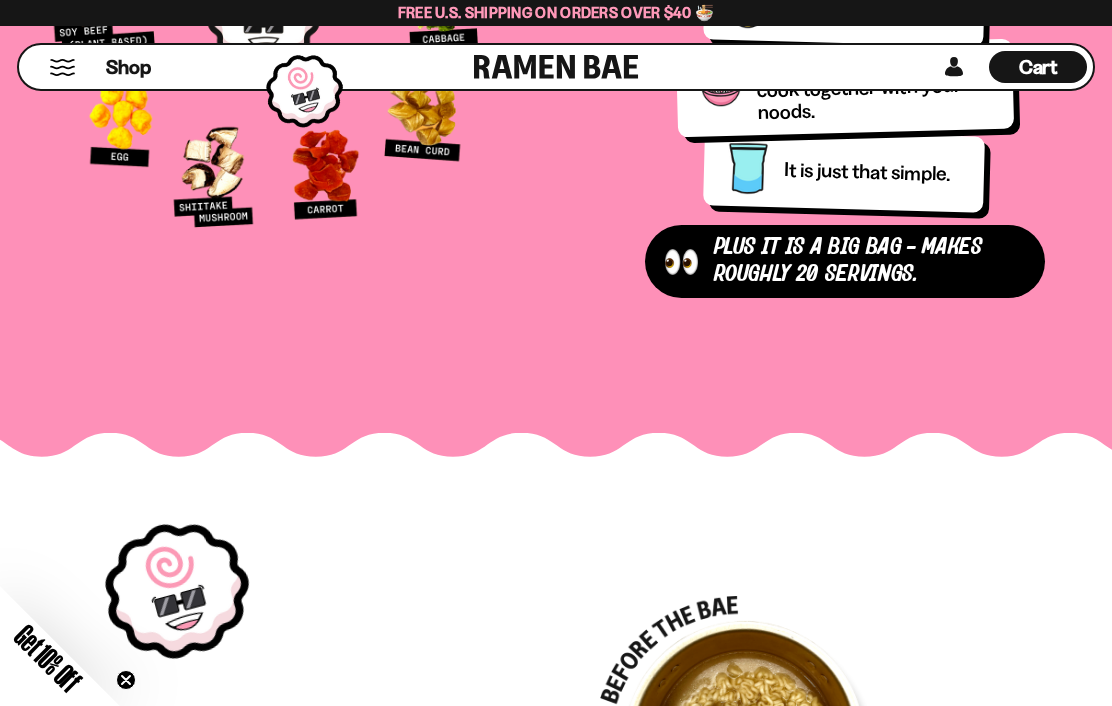 scroll, scrollTop: 7040, scrollLeft: 0, axis: vertical 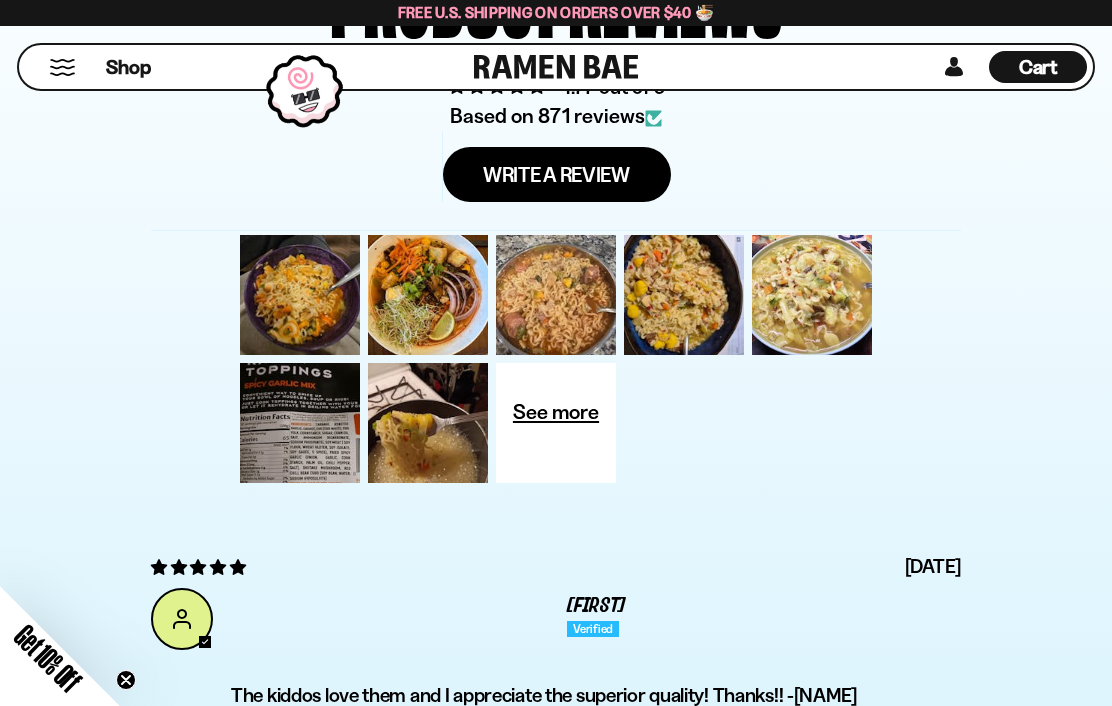 click at bounding box center [428, 295] 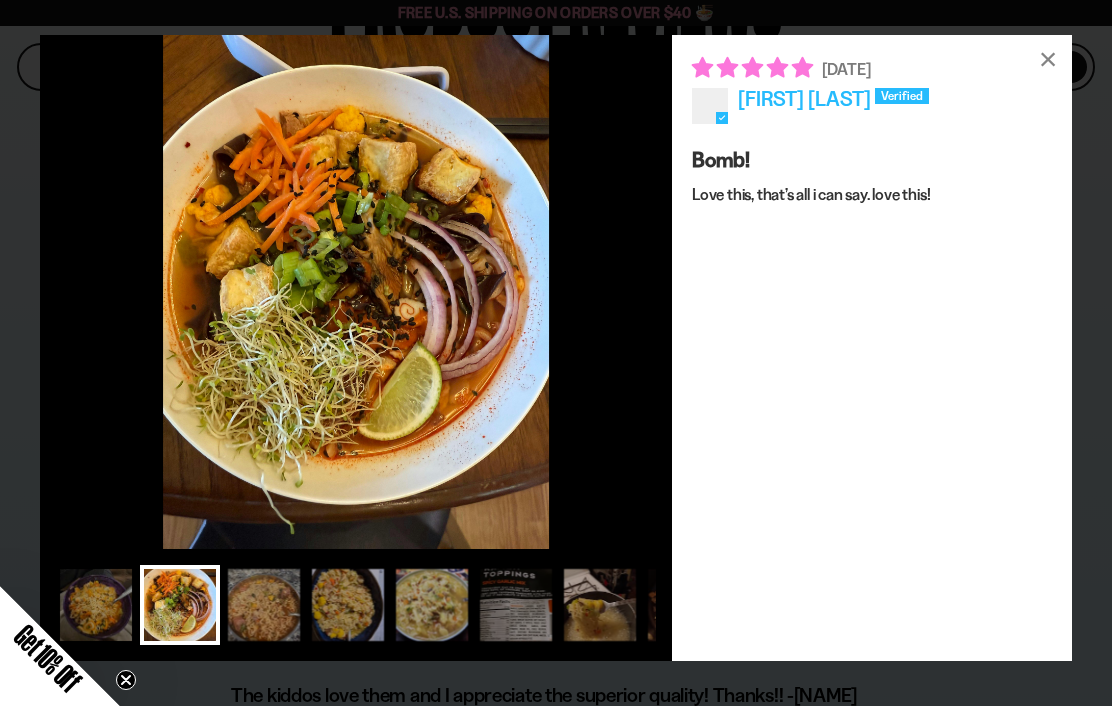 scroll, scrollTop: 7035, scrollLeft: 0, axis: vertical 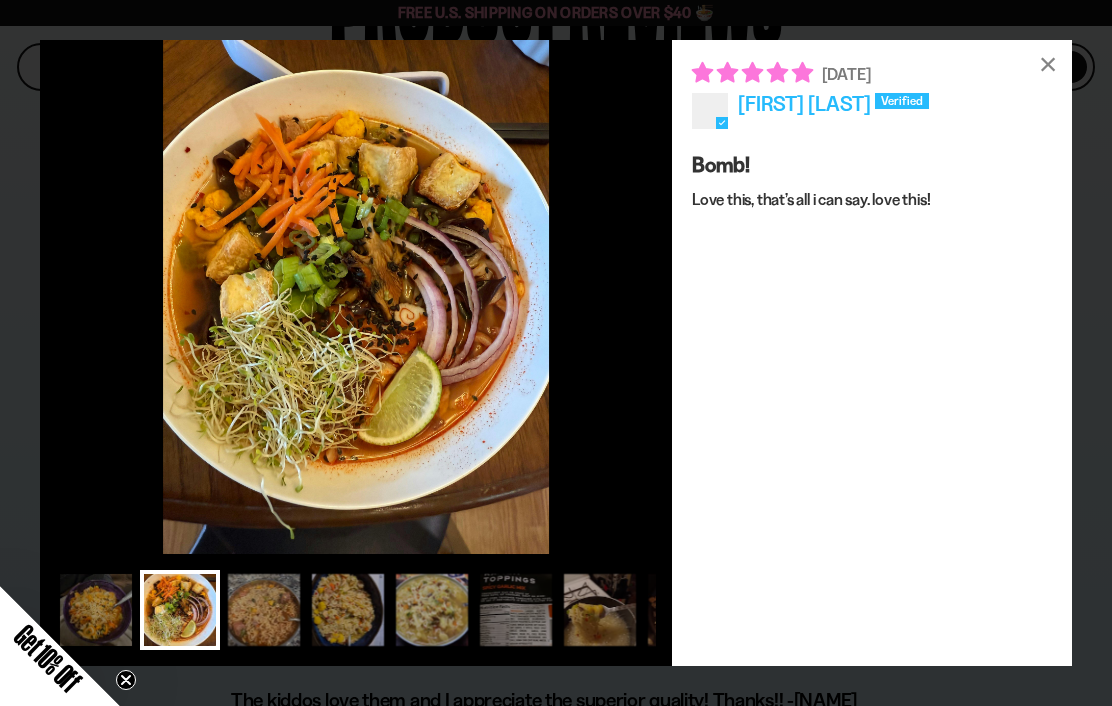click on "×" at bounding box center [1048, 64] 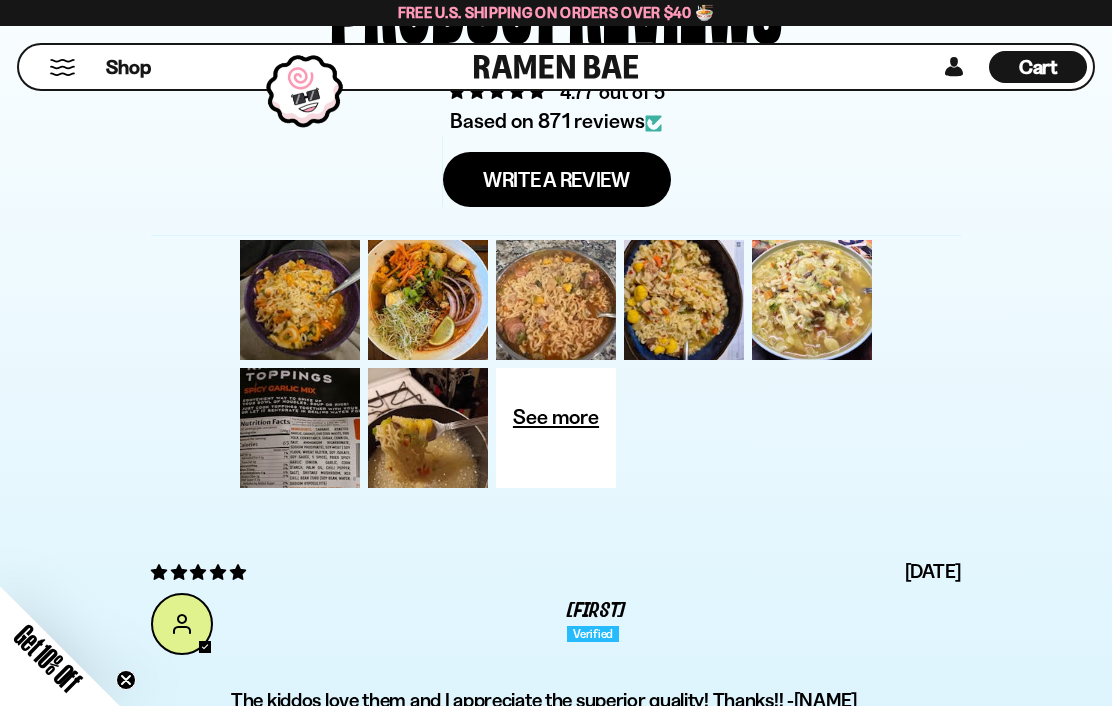 click at bounding box center [556, 300] 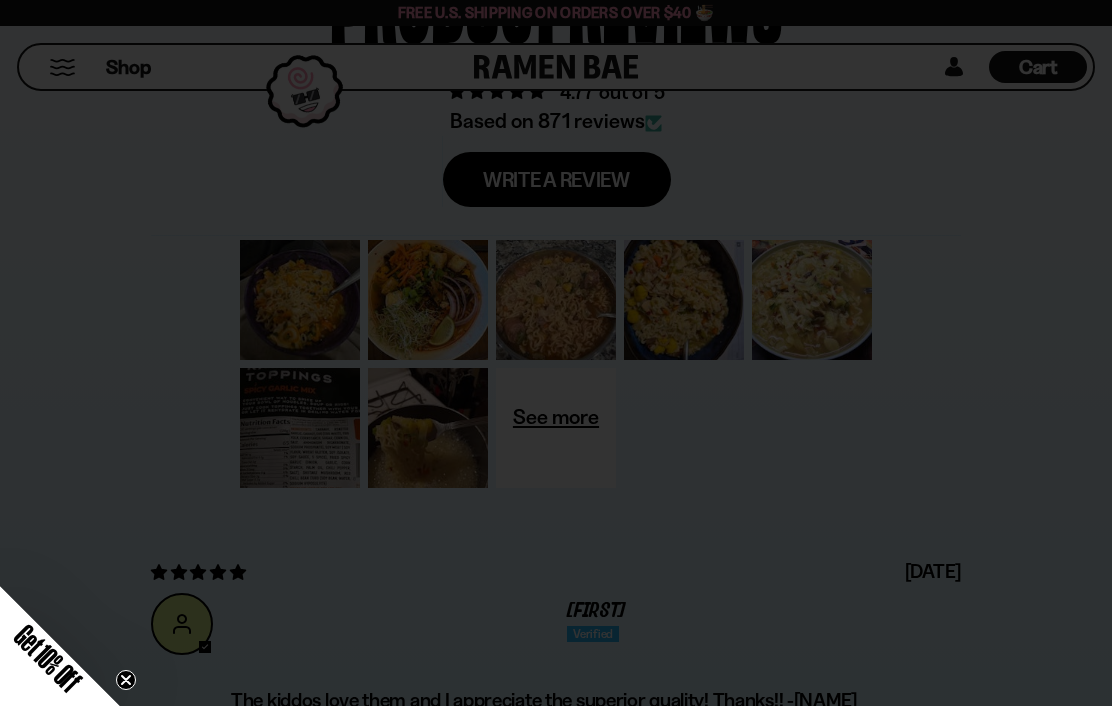 scroll, scrollTop: 7030, scrollLeft: 0, axis: vertical 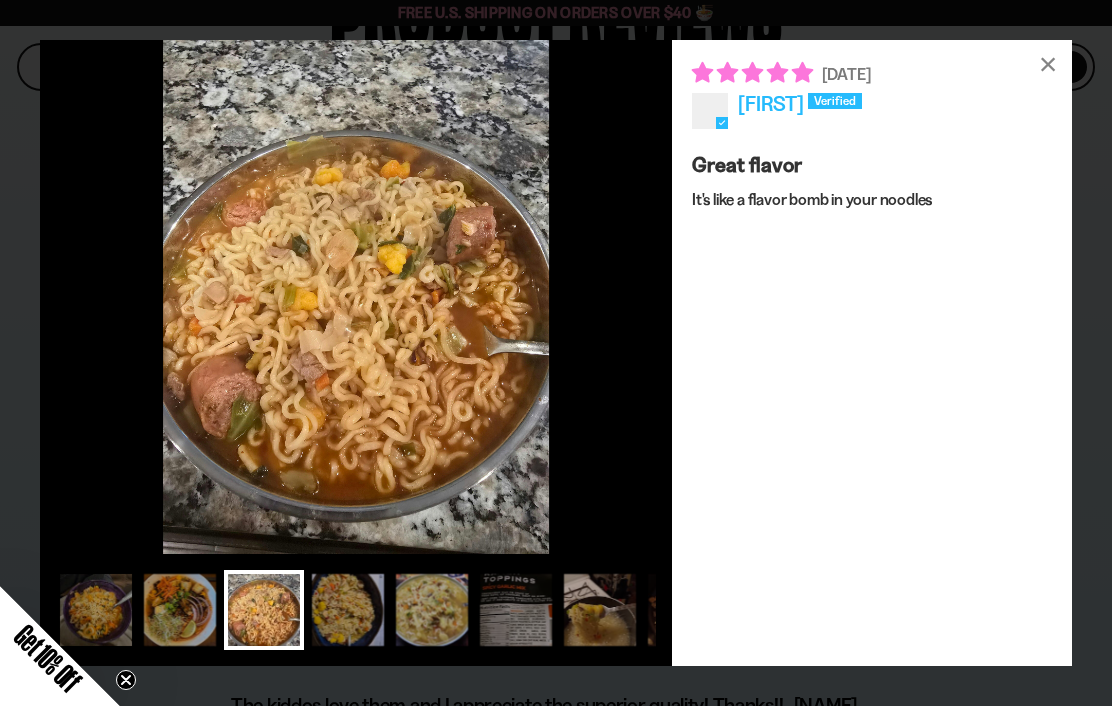 click on "×" at bounding box center (1048, 64) 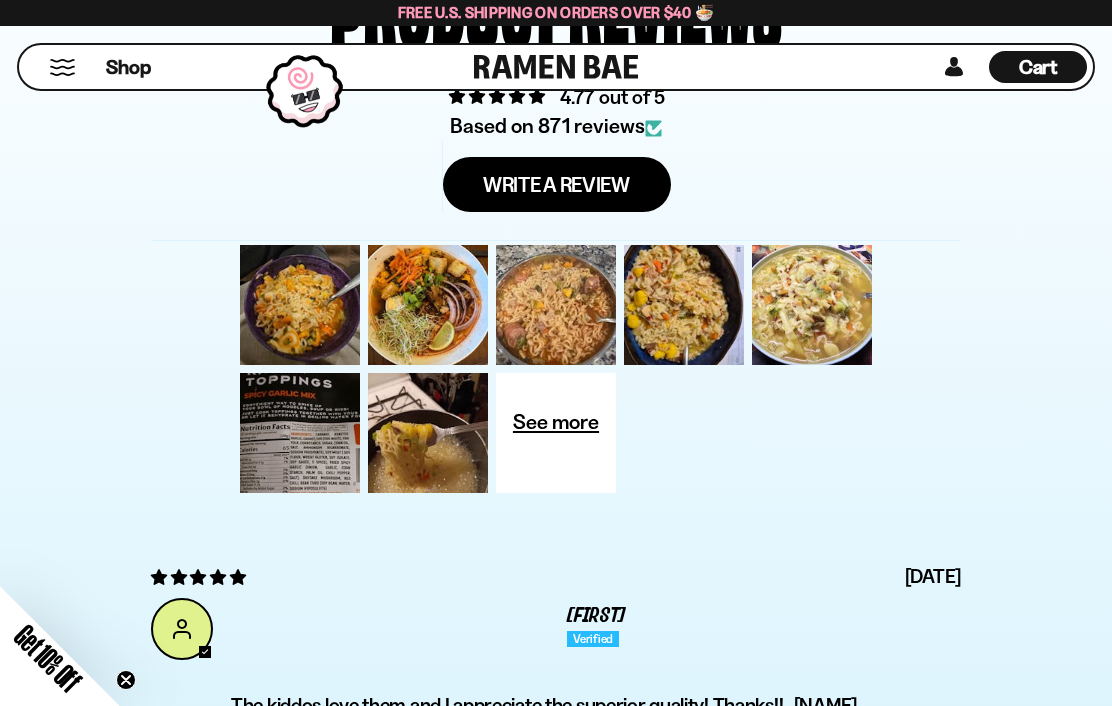 click at bounding box center (684, 305) 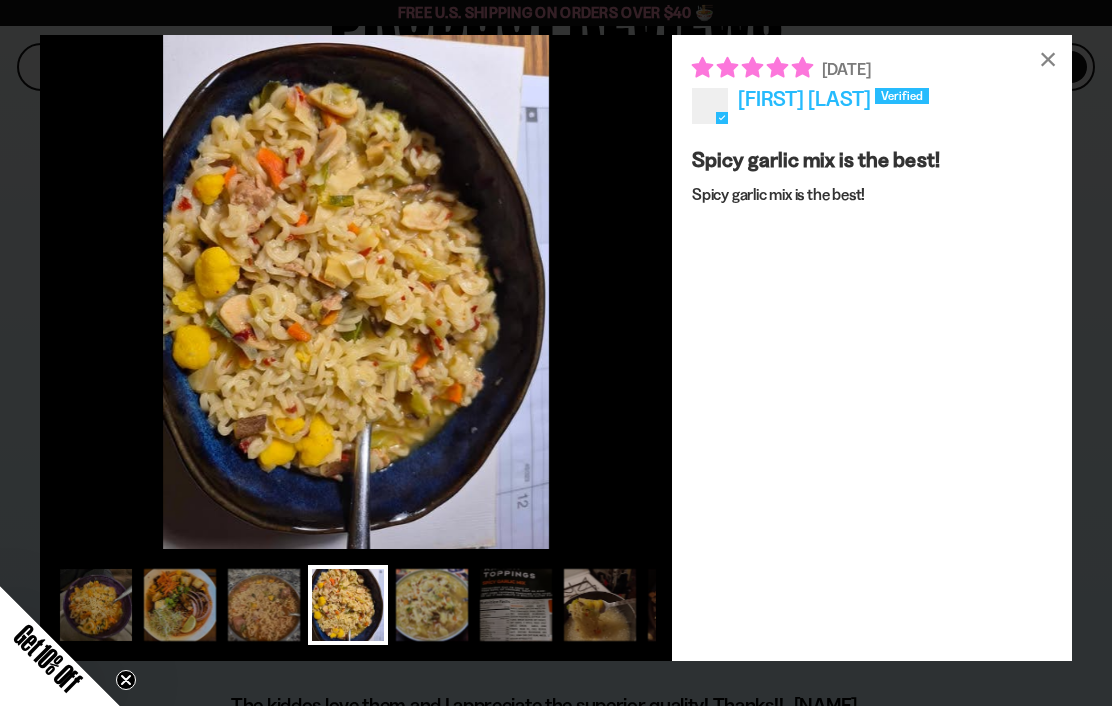 scroll, scrollTop: 7025, scrollLeft: 0, axis: vertical 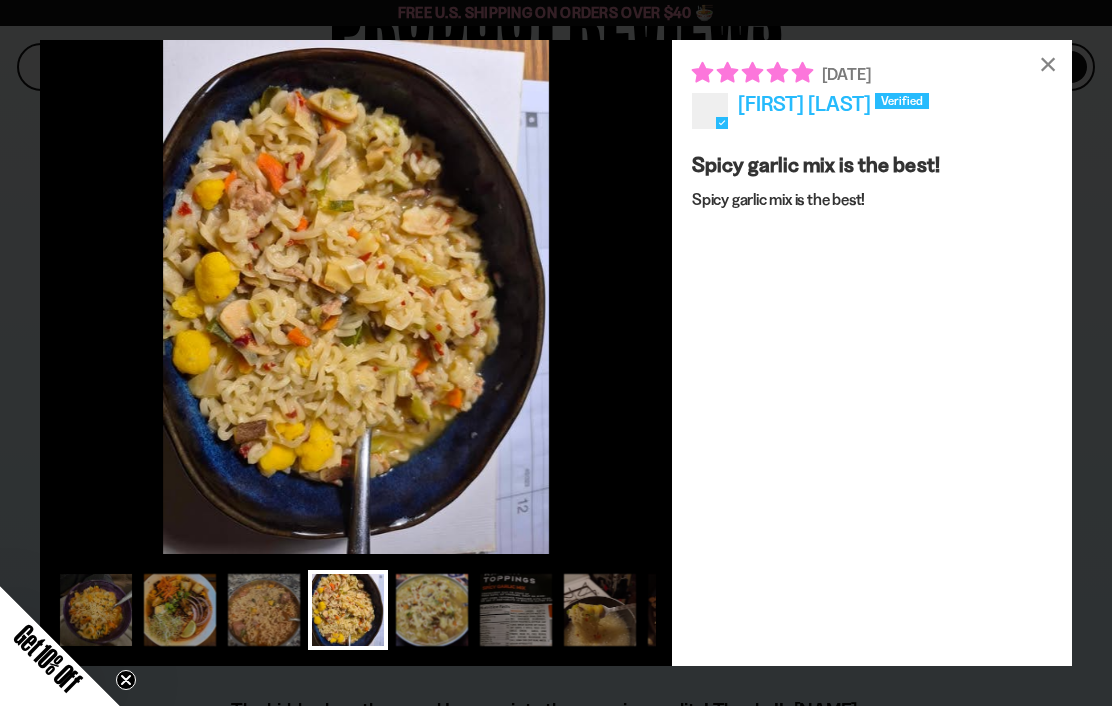 click on "×" at bounding box center [1048, 64] 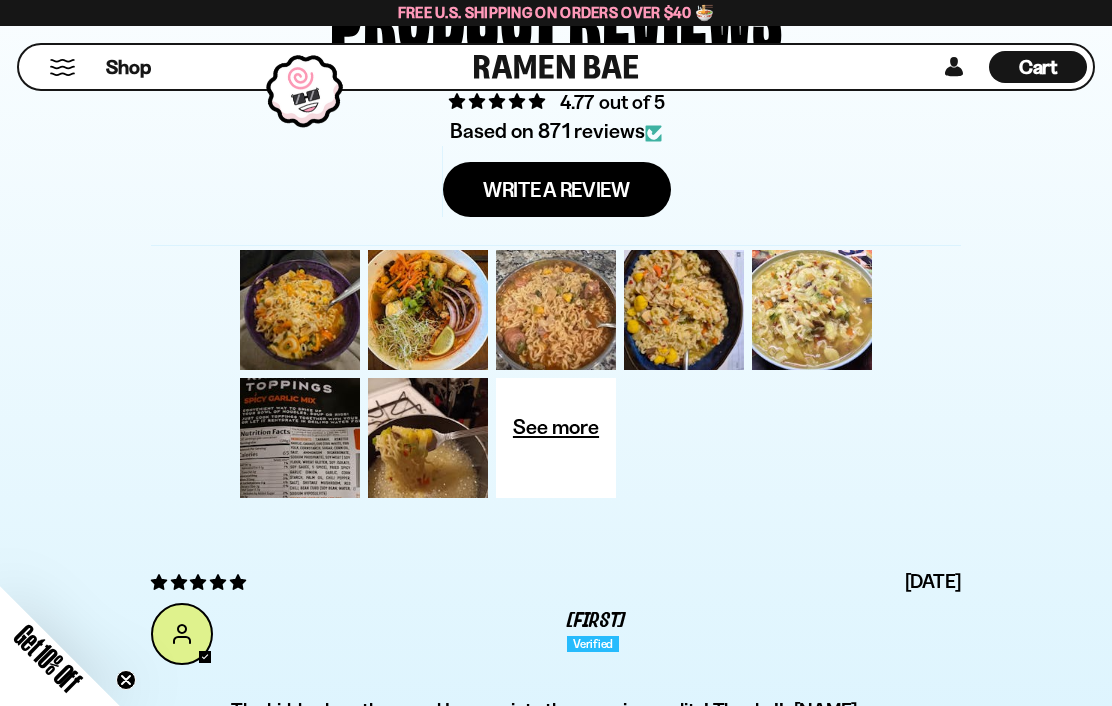 click at bounding box center [812, 310] 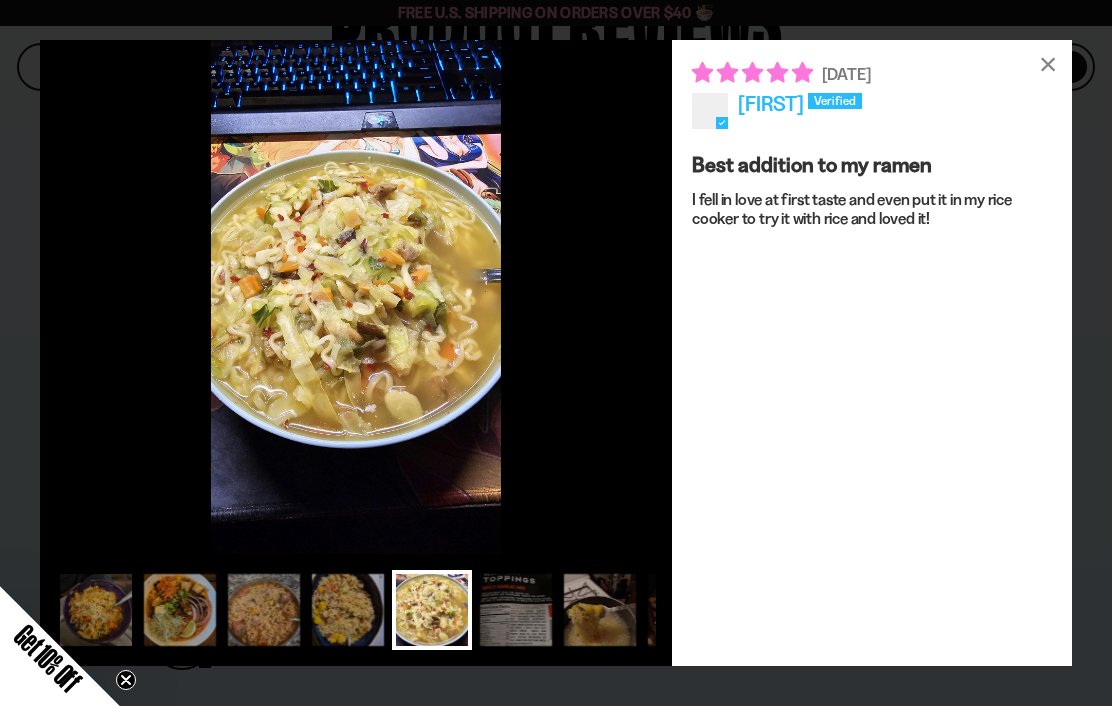 click on "×" at bounding box center (1048, 64) 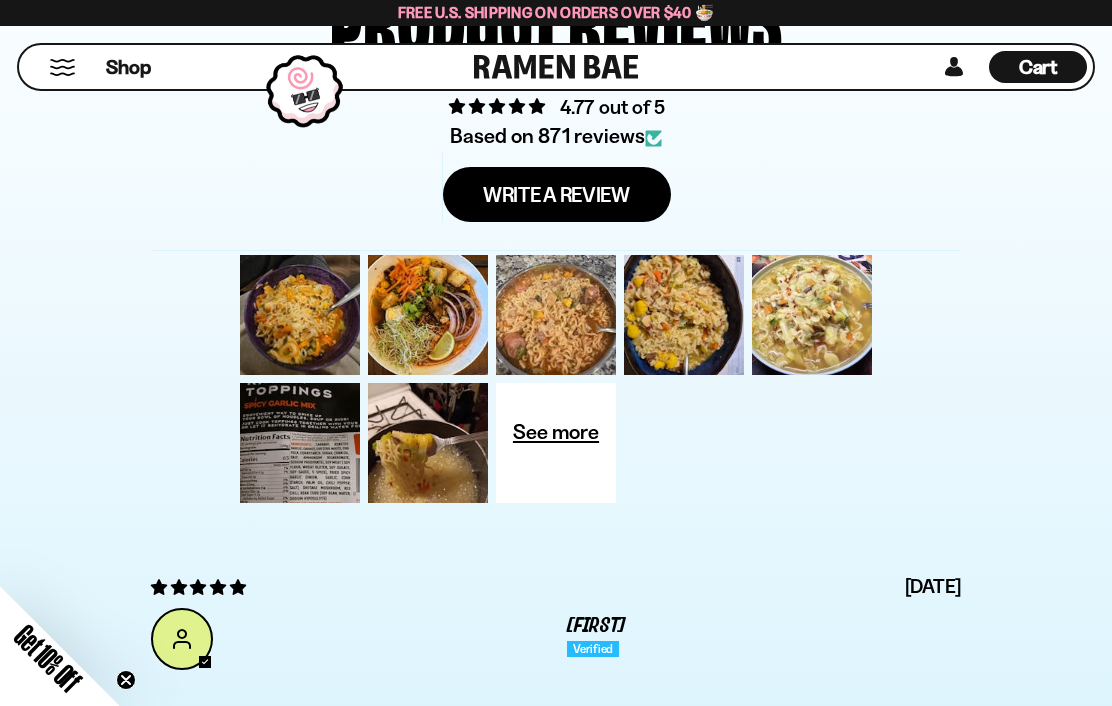 click at bounding box center [300, 443] 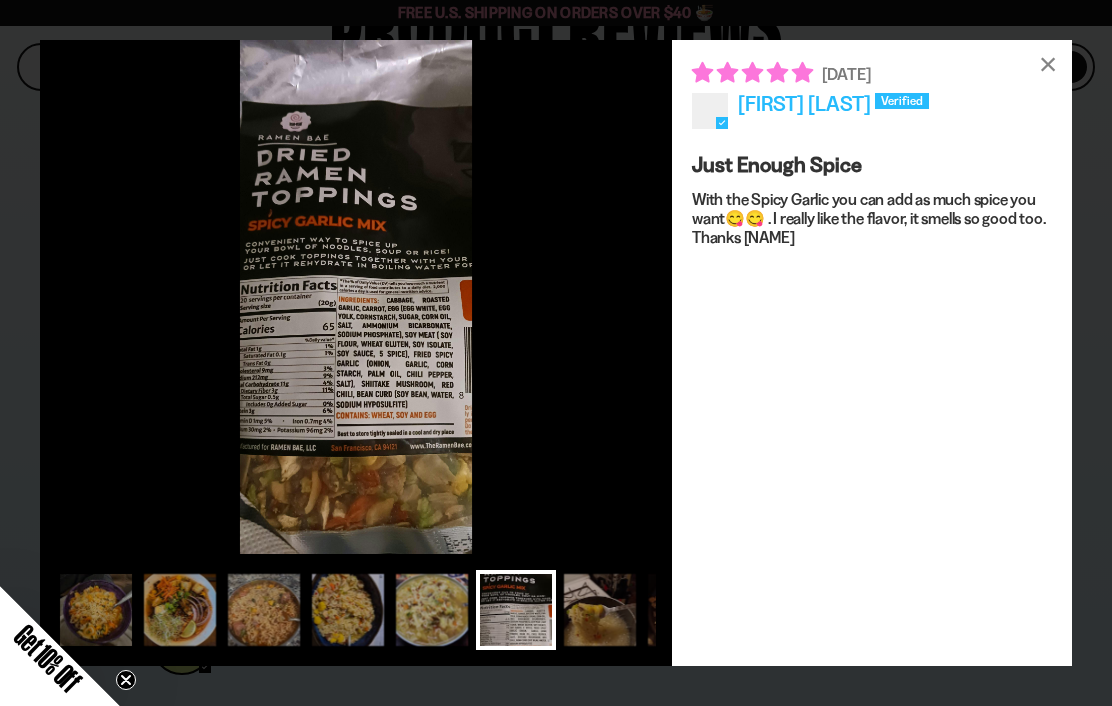 scroll, scrollTop: 0, scrollLeft: 40, axis: horizontal 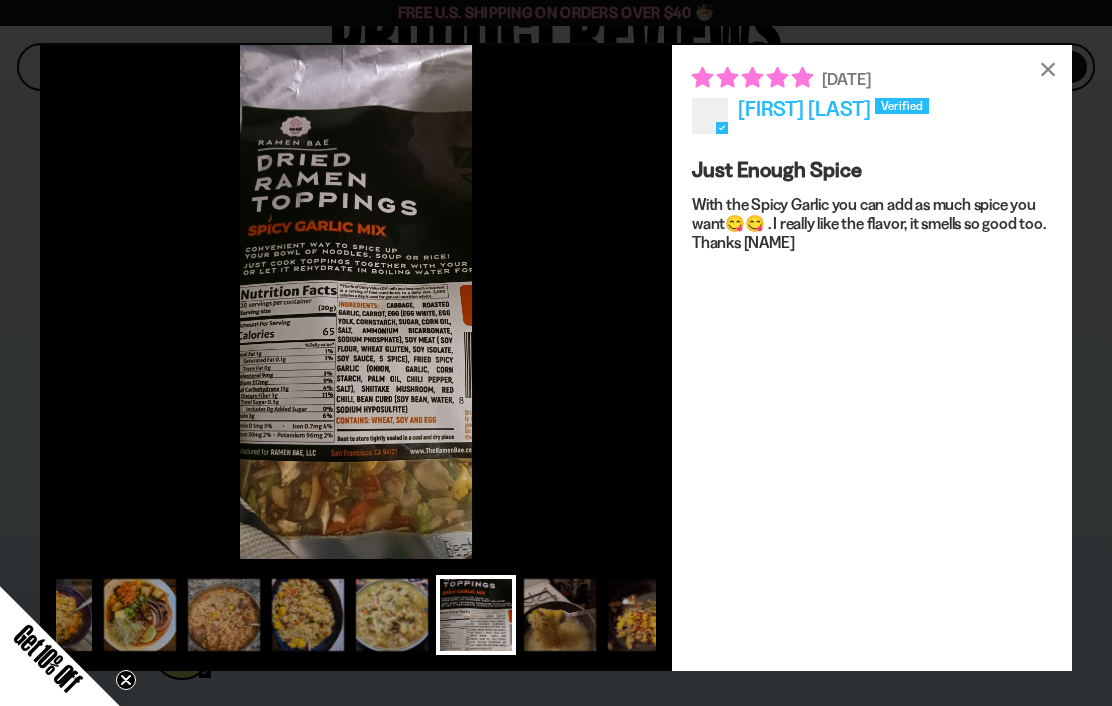 click on "×" at bounding box center (1048, 69) 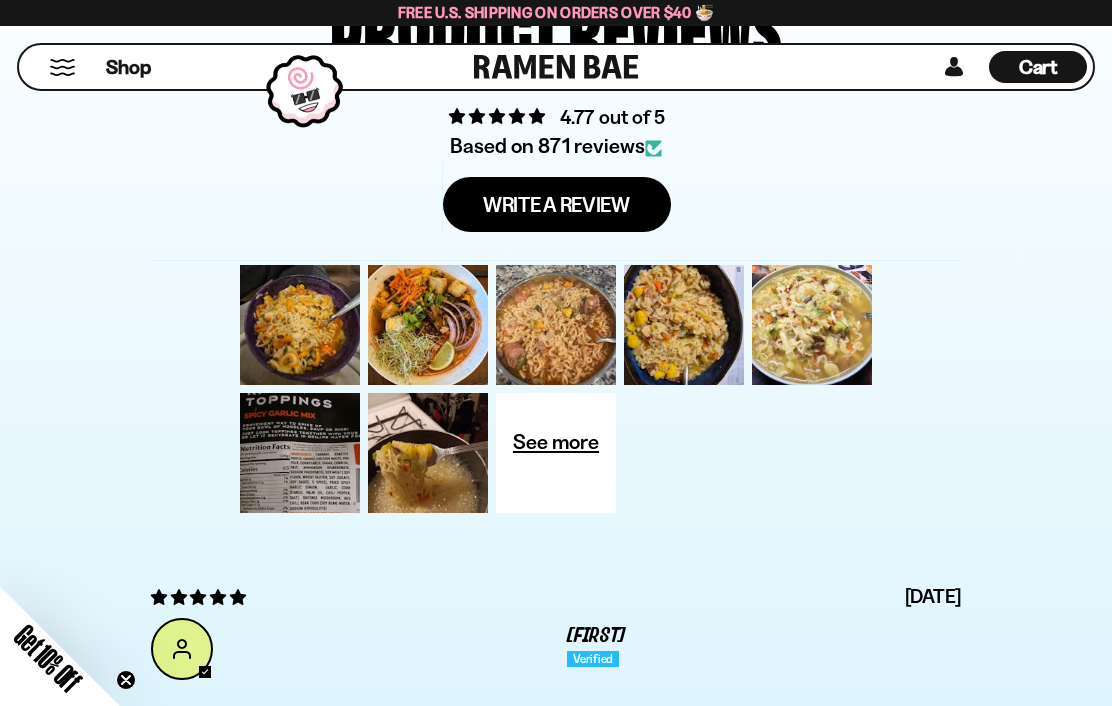 click at bounding box center (428, 453) 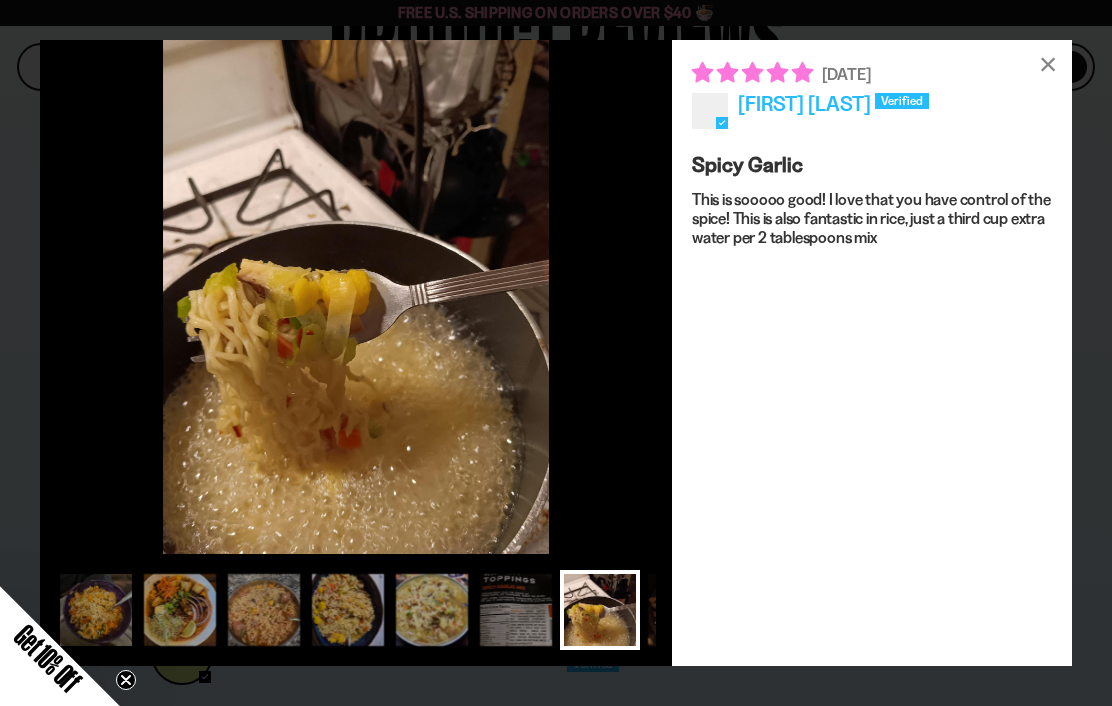 scroll, scrollTop: 0, scrollLeft: 120, axis: horizontal 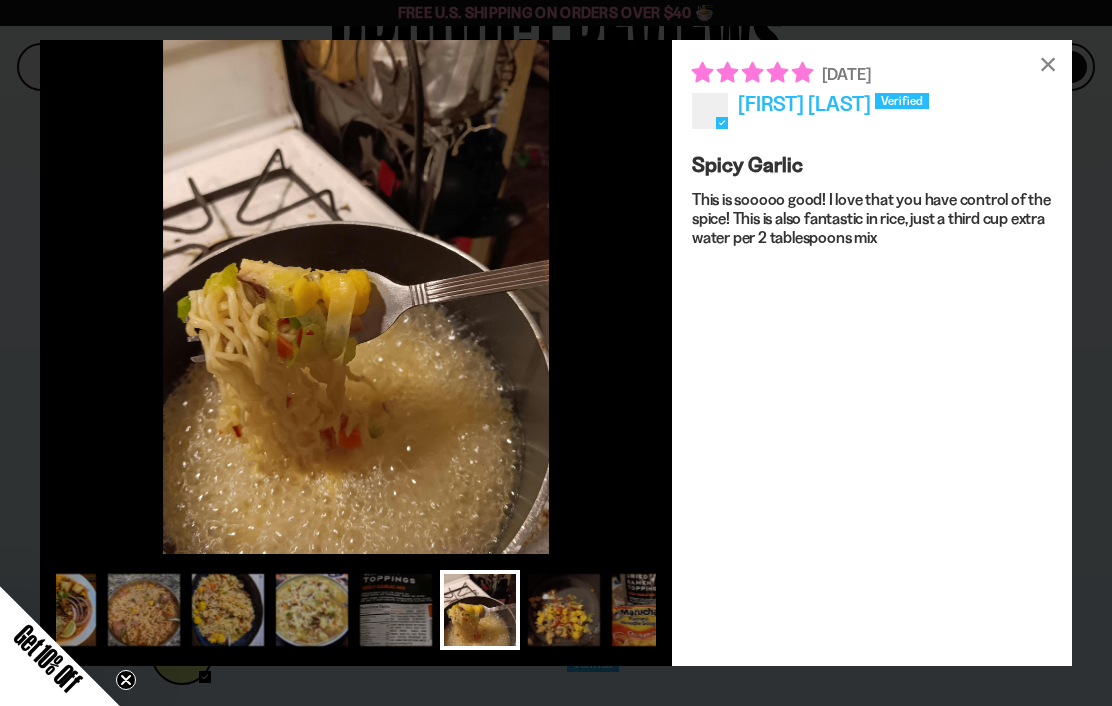 click on "×" at bounding box center (1048, 64) 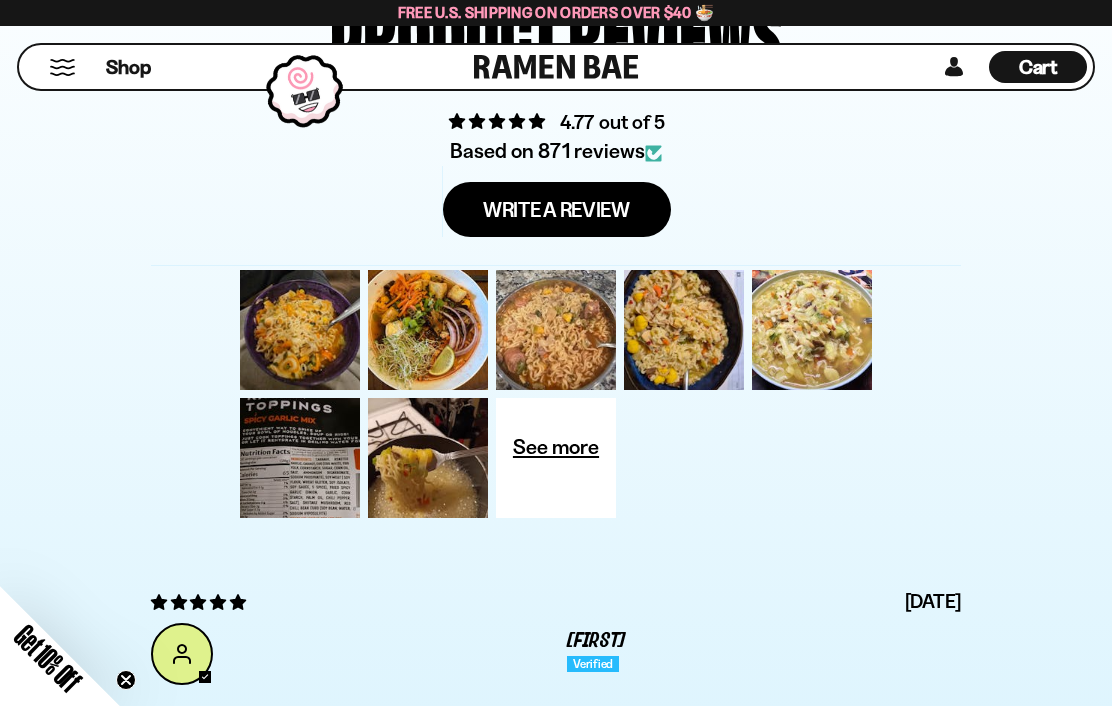 click at bounding box center (556, 458) 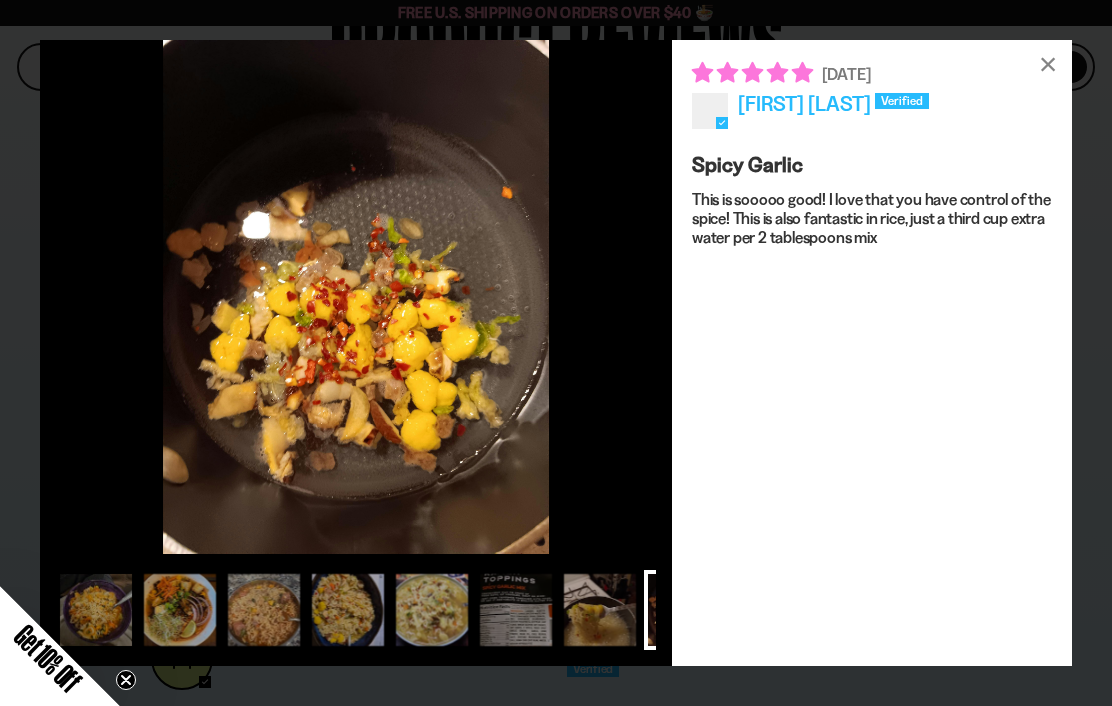 scroll, scrollTop: 0, scrollLeft: 200, axis: horizontal 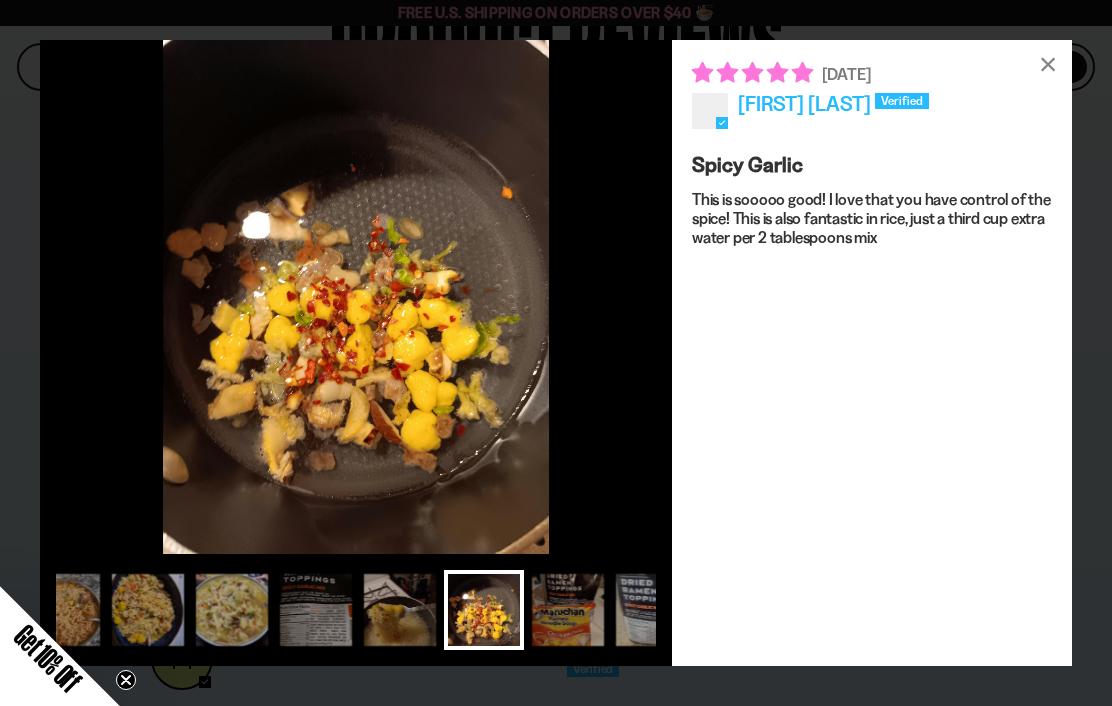 click on "×" at bounding box center [1048, 64] 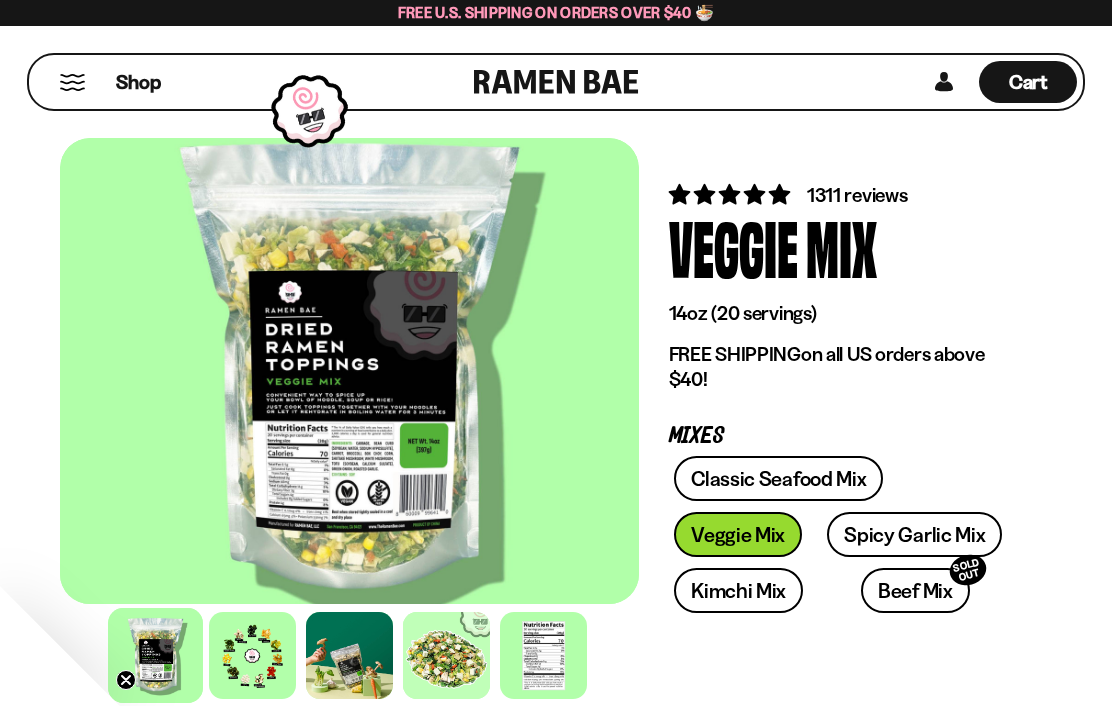 scroll, scrollTop: 0, scrollLeft: 0, axis: both 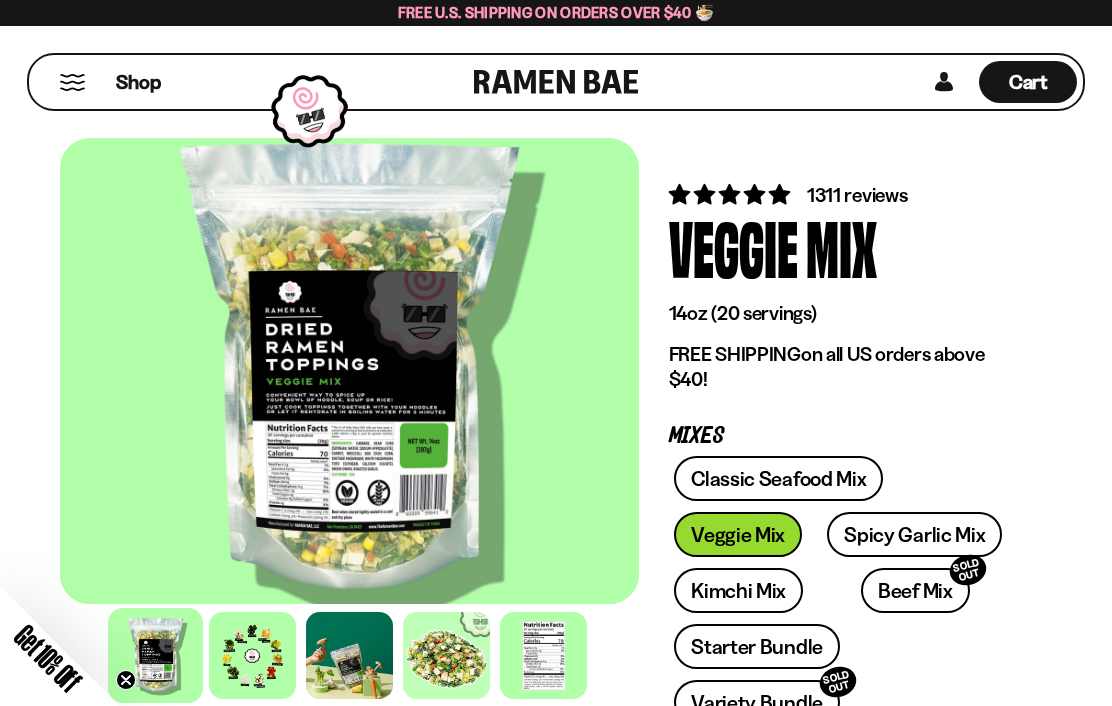 click on "1311 reviews" at bounding box center (857, 195) 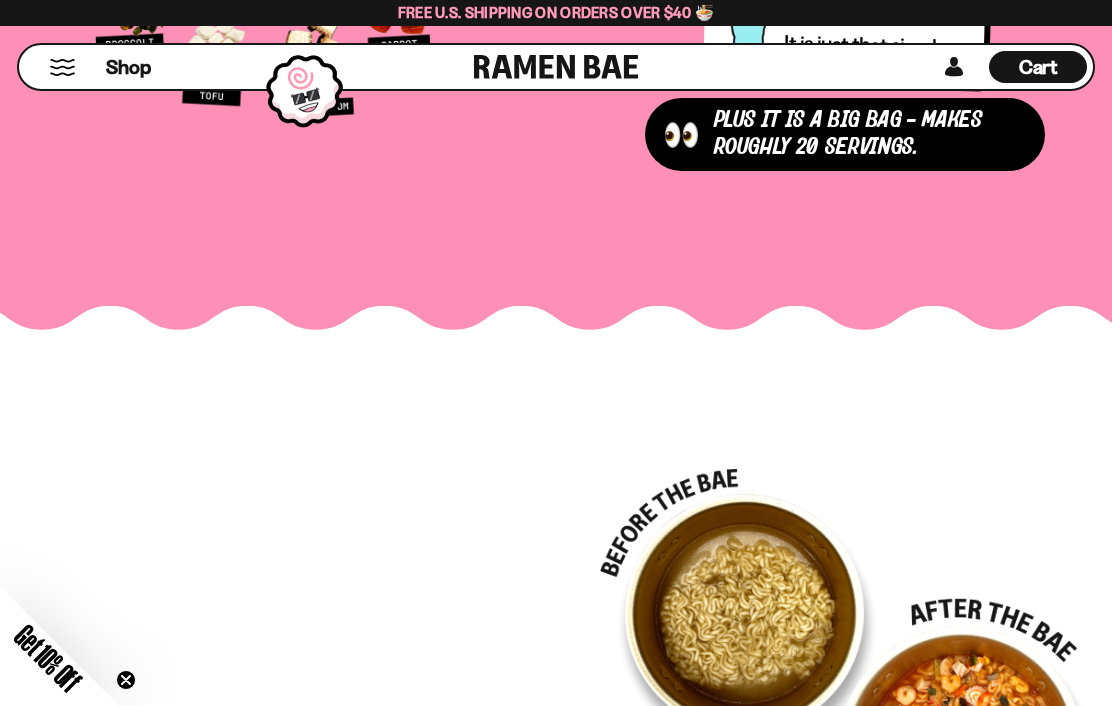 scroll, scrollTop: 7062, scrollLeft: 0, axis: vertical 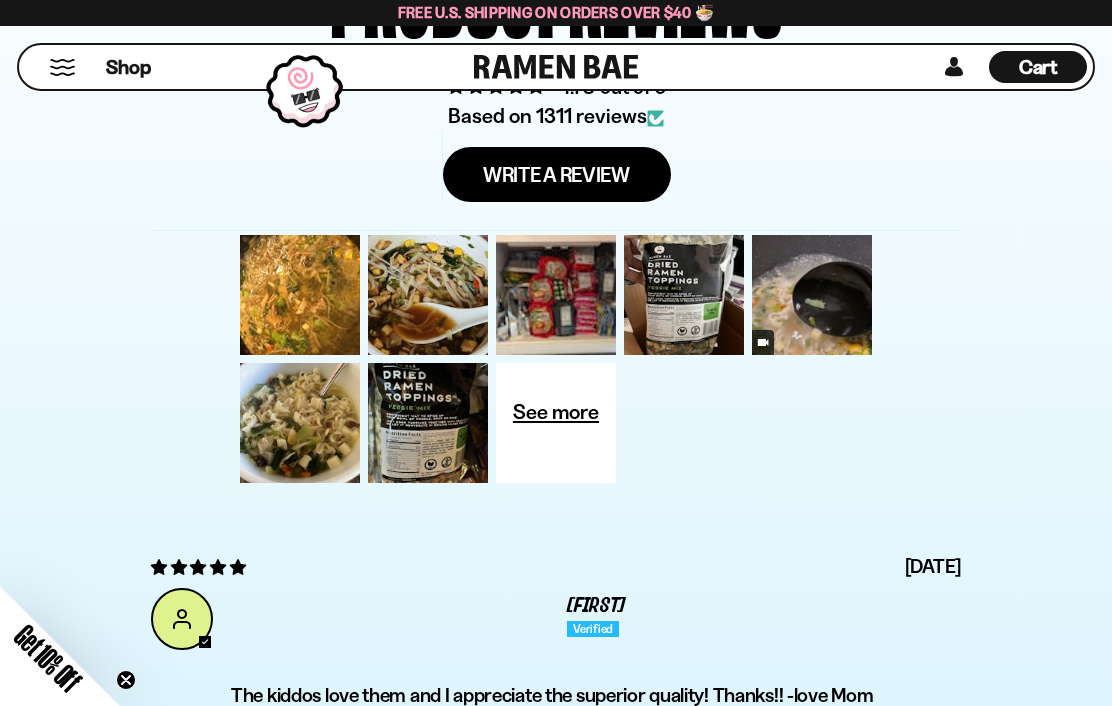 click at bounding box center [300, 295] 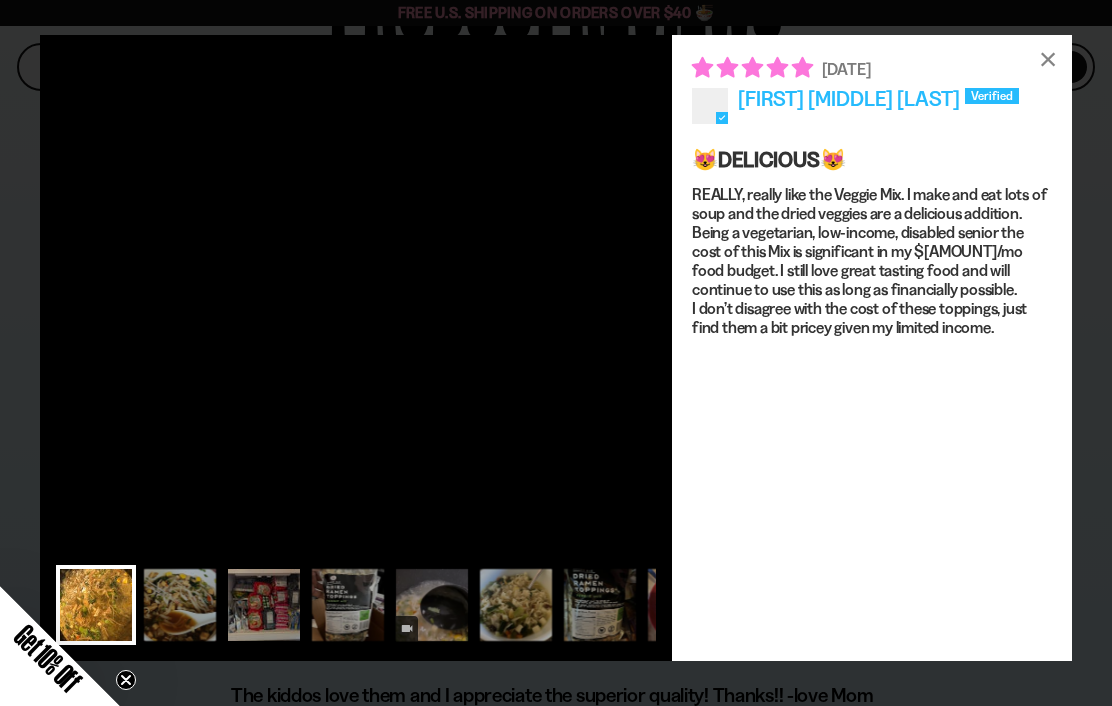 scroll, scrollTop: 7057, scrollLeft: 0, axis: vertical 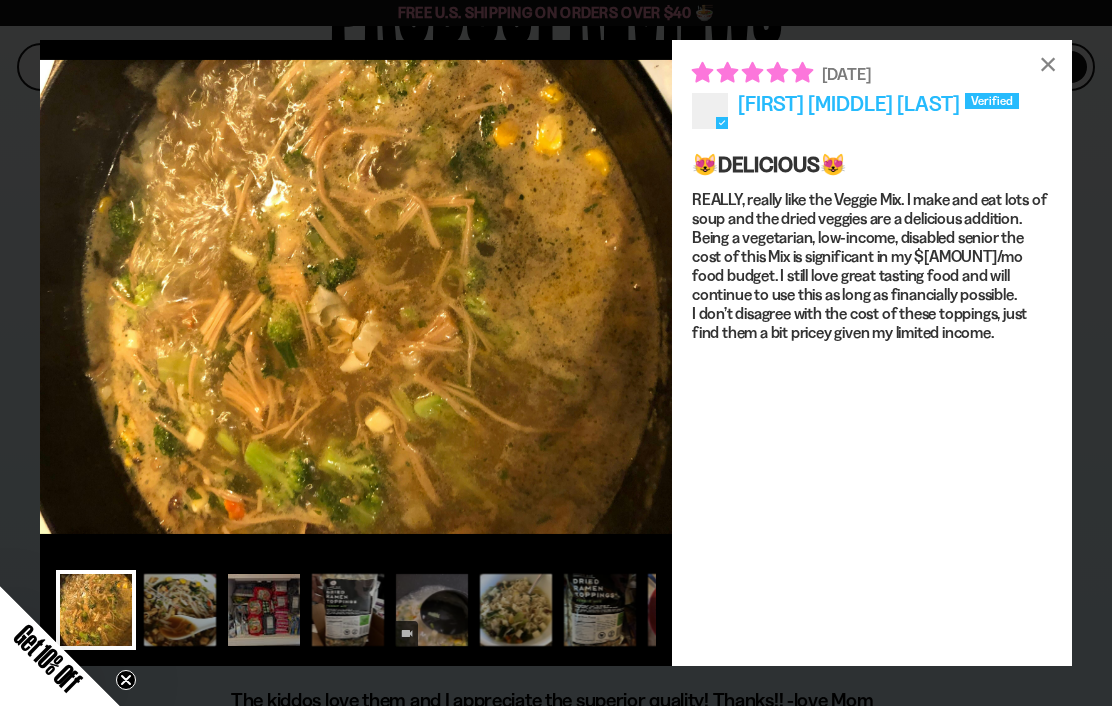 click on "×" at bounding box center [1048, 64] 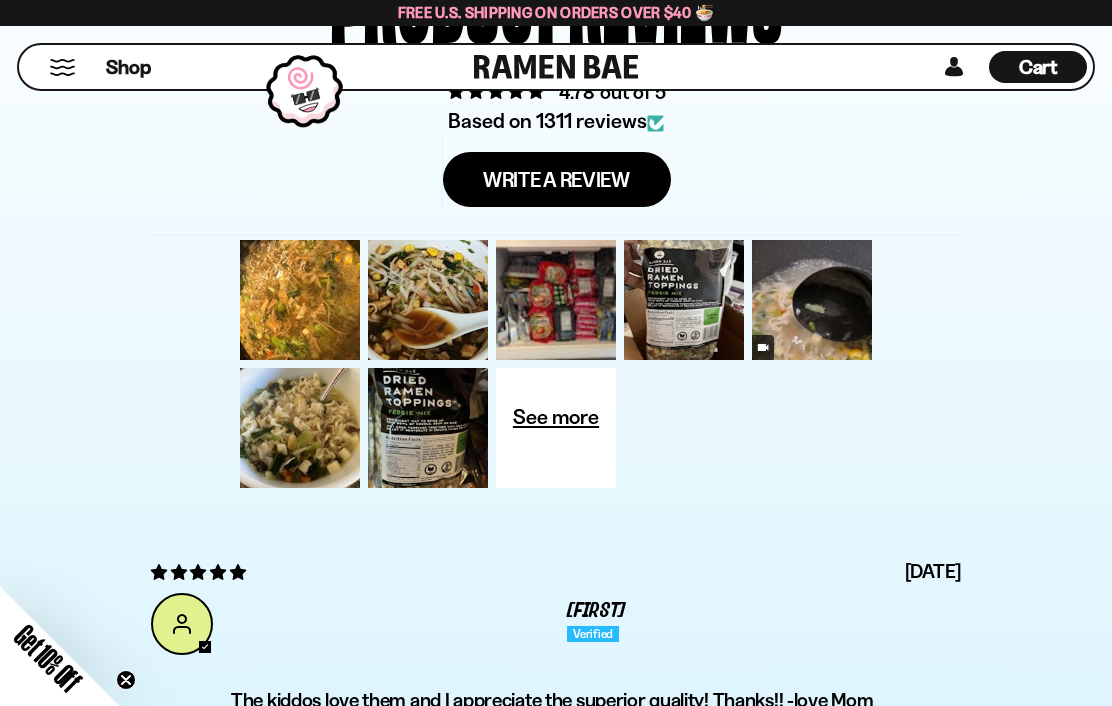 click at bounding box center (556, 300) 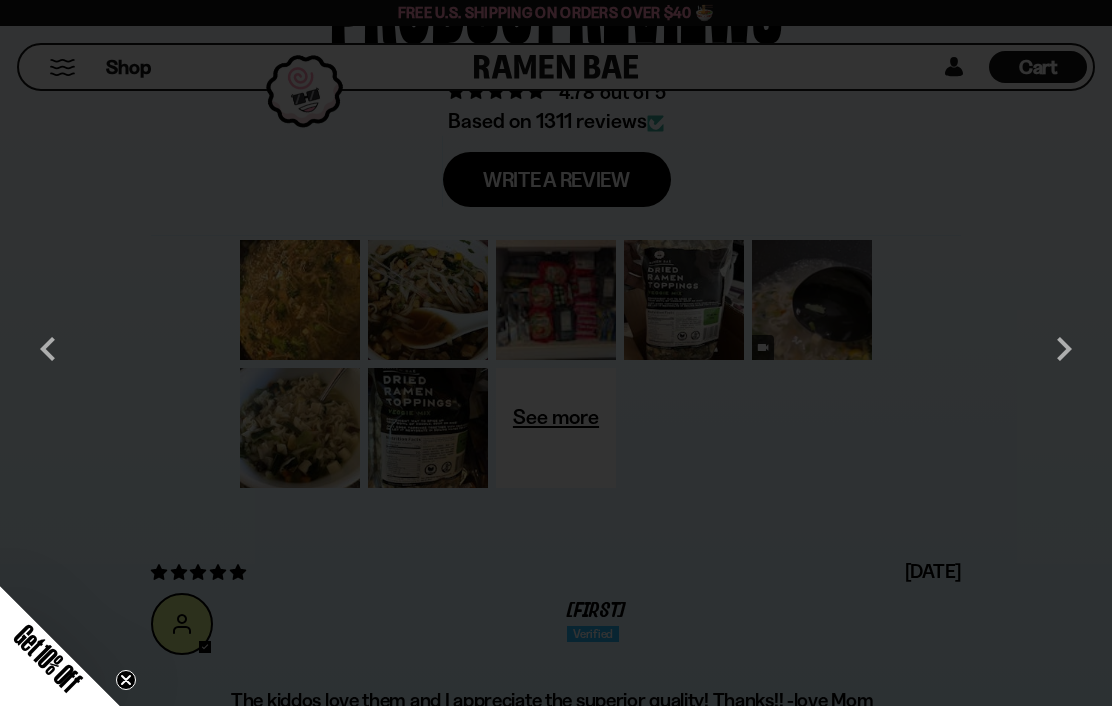 scroll, scrollTop: 7052, scrollLeft: 0, axis: vertical 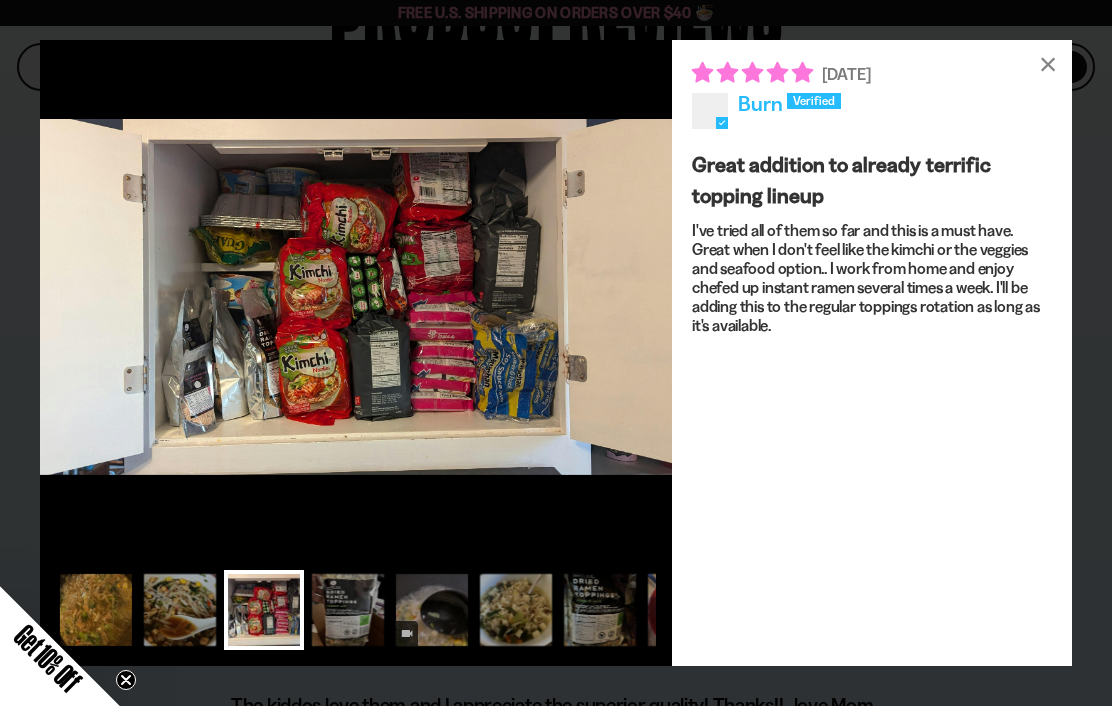 click on "×" at bounding box center [1048, 64] 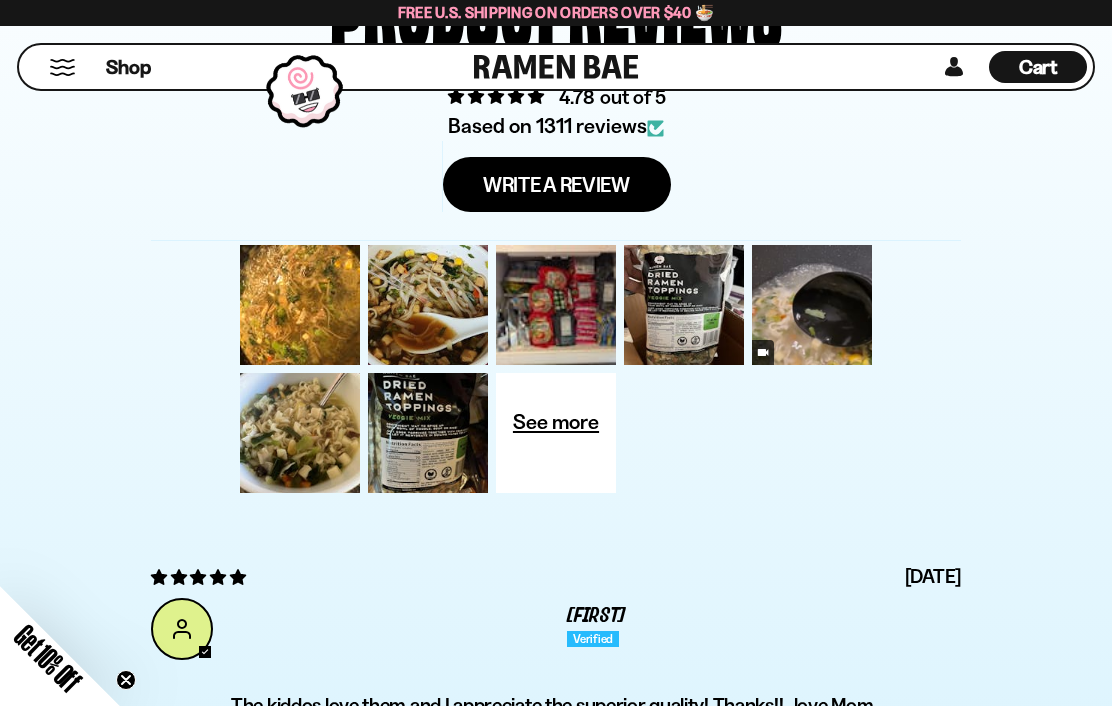 click at bounding box center (684, 305) 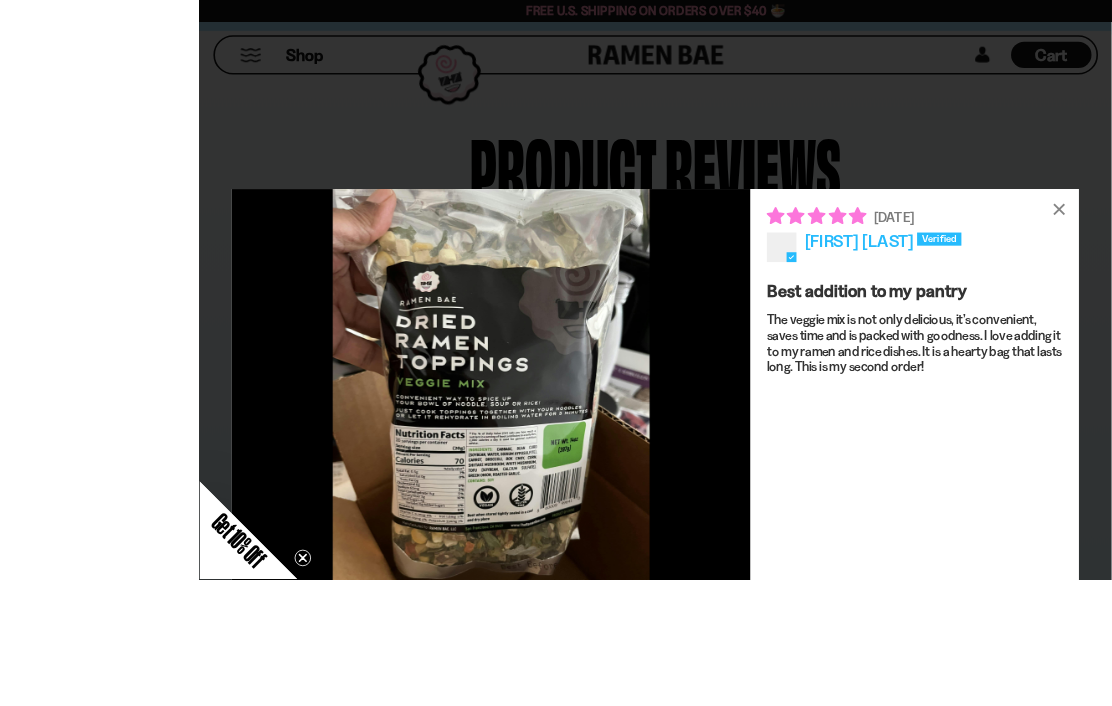 scroll, scrollTop: 7043, scrollLeft: 0, axis: vertical 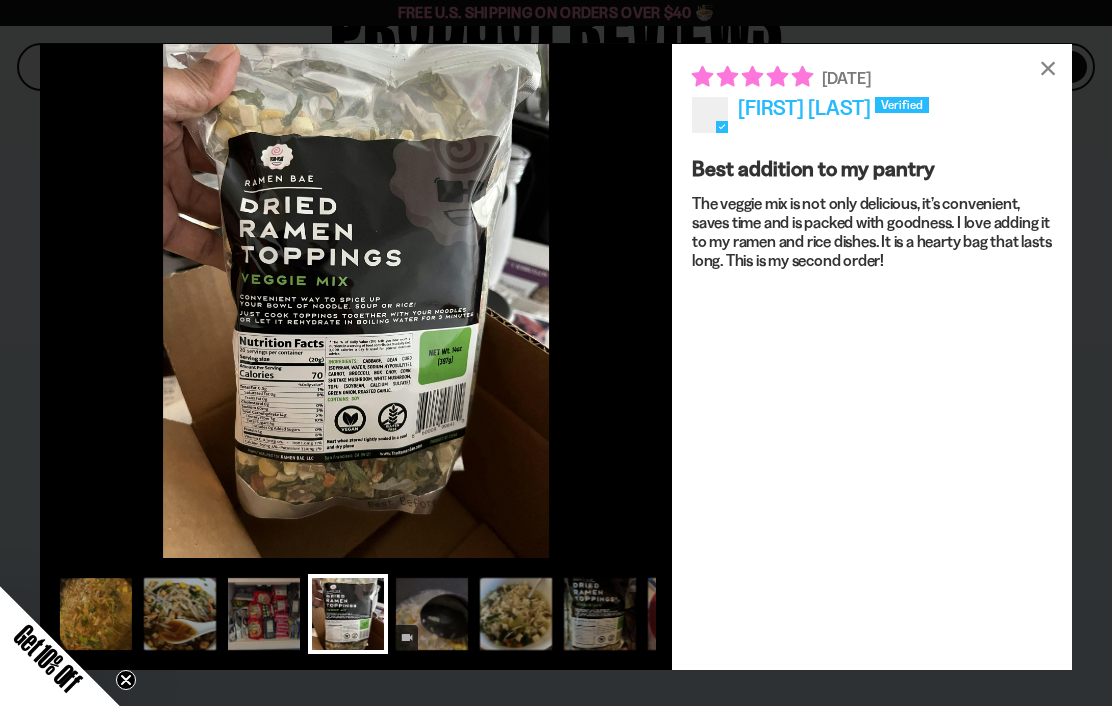 click on "×" at bounding box center (1048, 68) 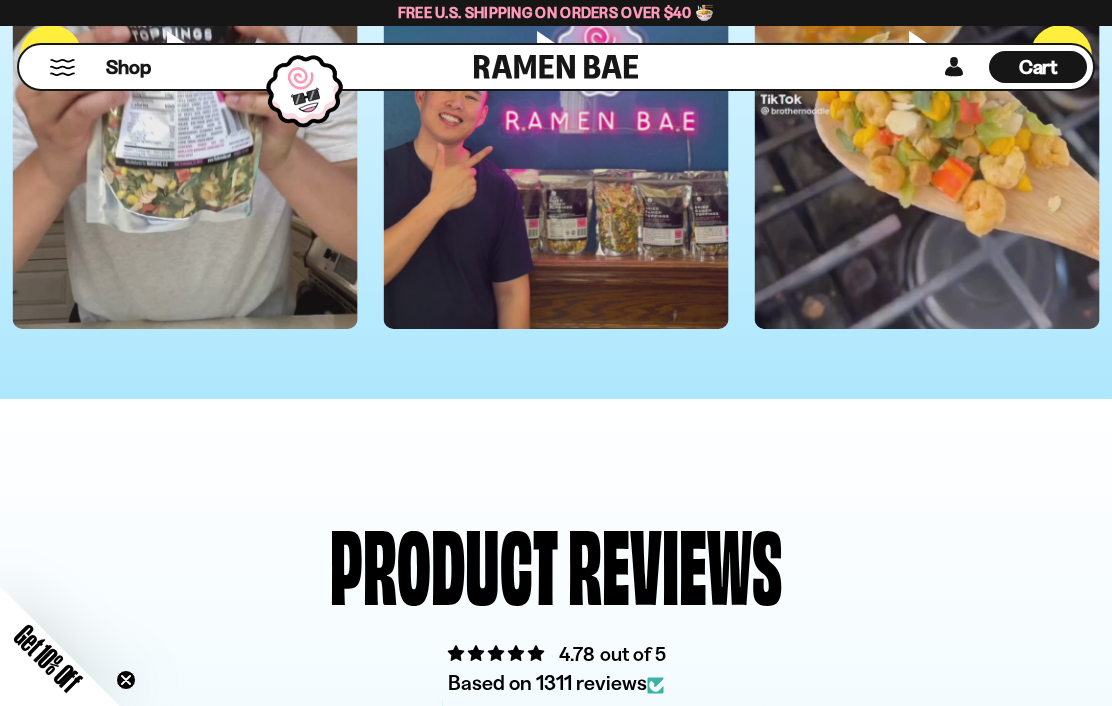 scroll, scrollTop: 6494, scrollLeft: 0, axis: vertical 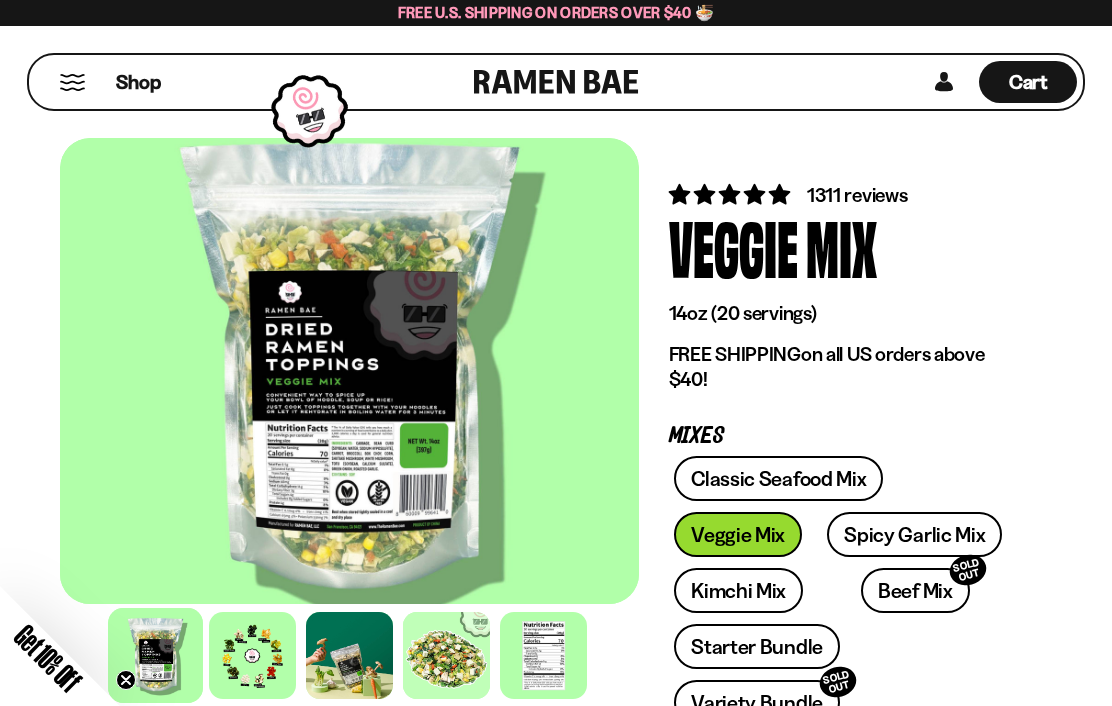 click on "1311 reviews" at bounding box center (857, 195) 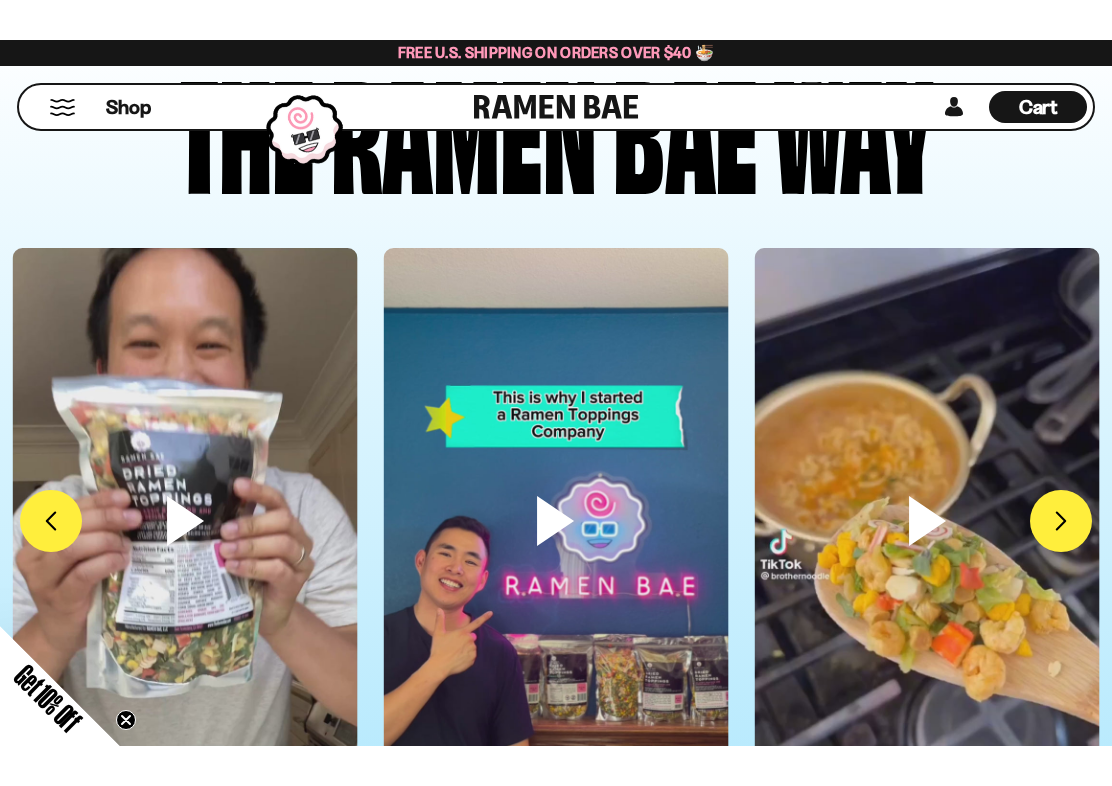 scroll, scrollTop: 6071, scrollLeft: 0, axis: vertical 